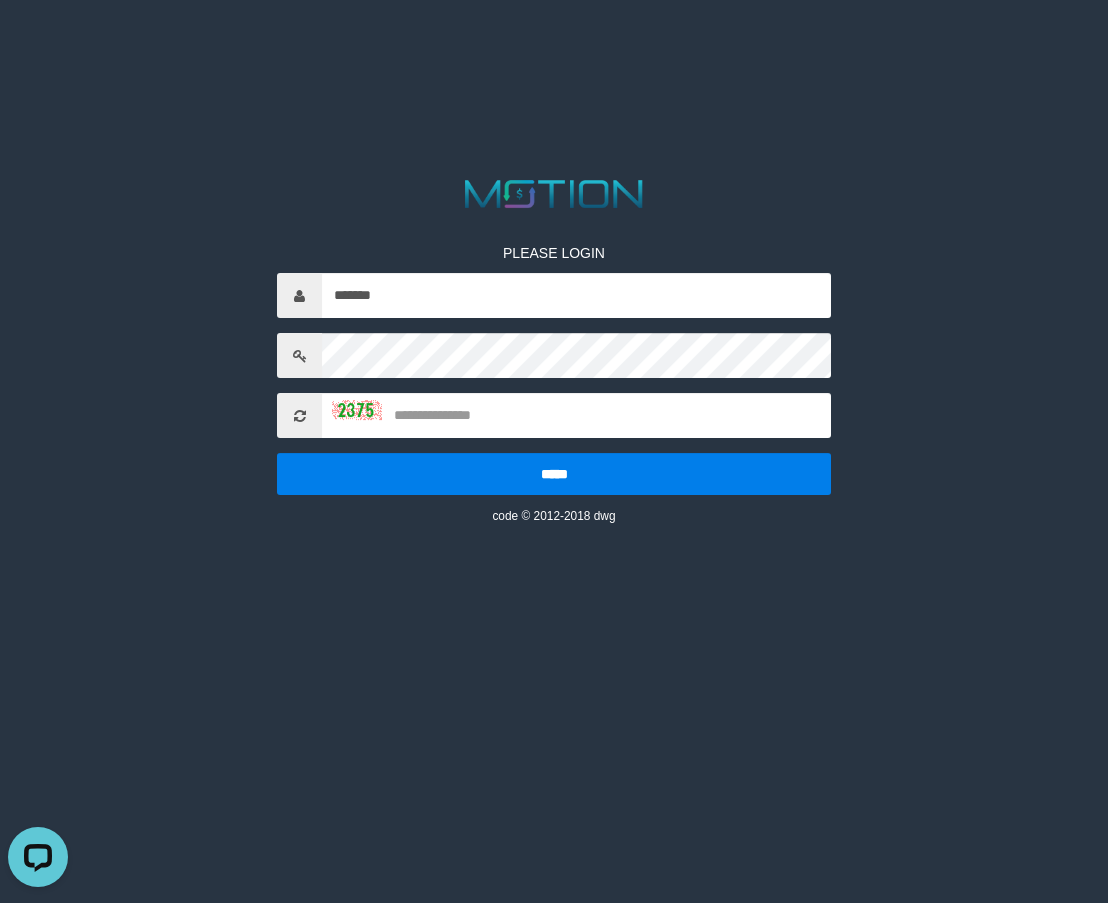 scroll, scrollTop: 0, scrollLeft: 0, axis: both 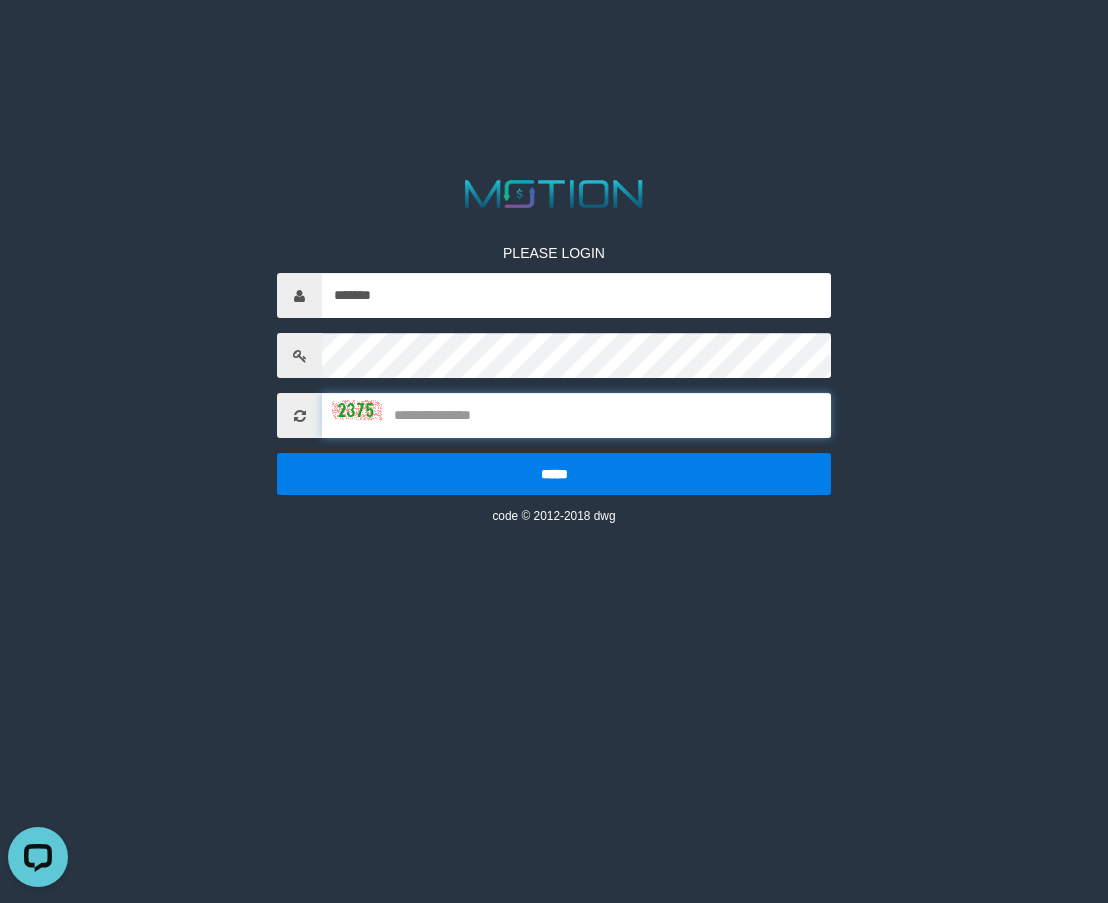 click at bounding box center (576, 415) 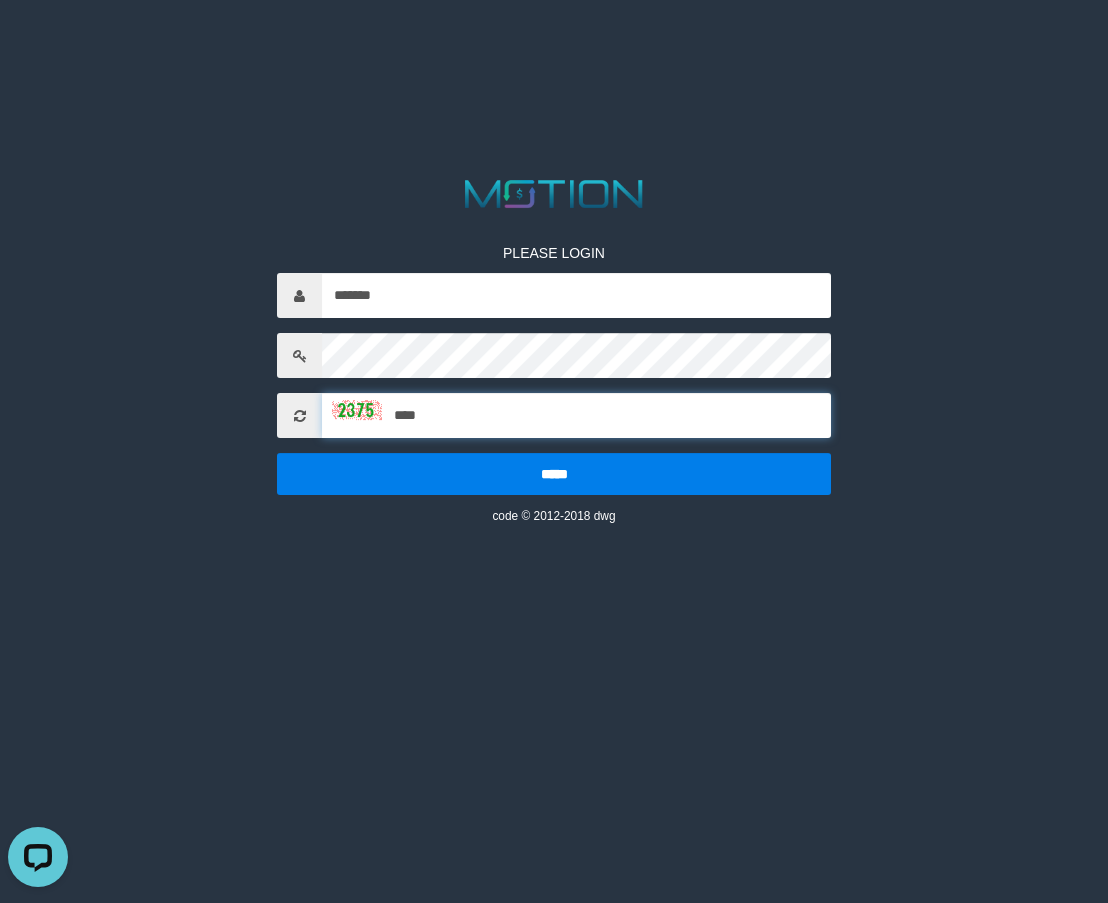 type on "****" 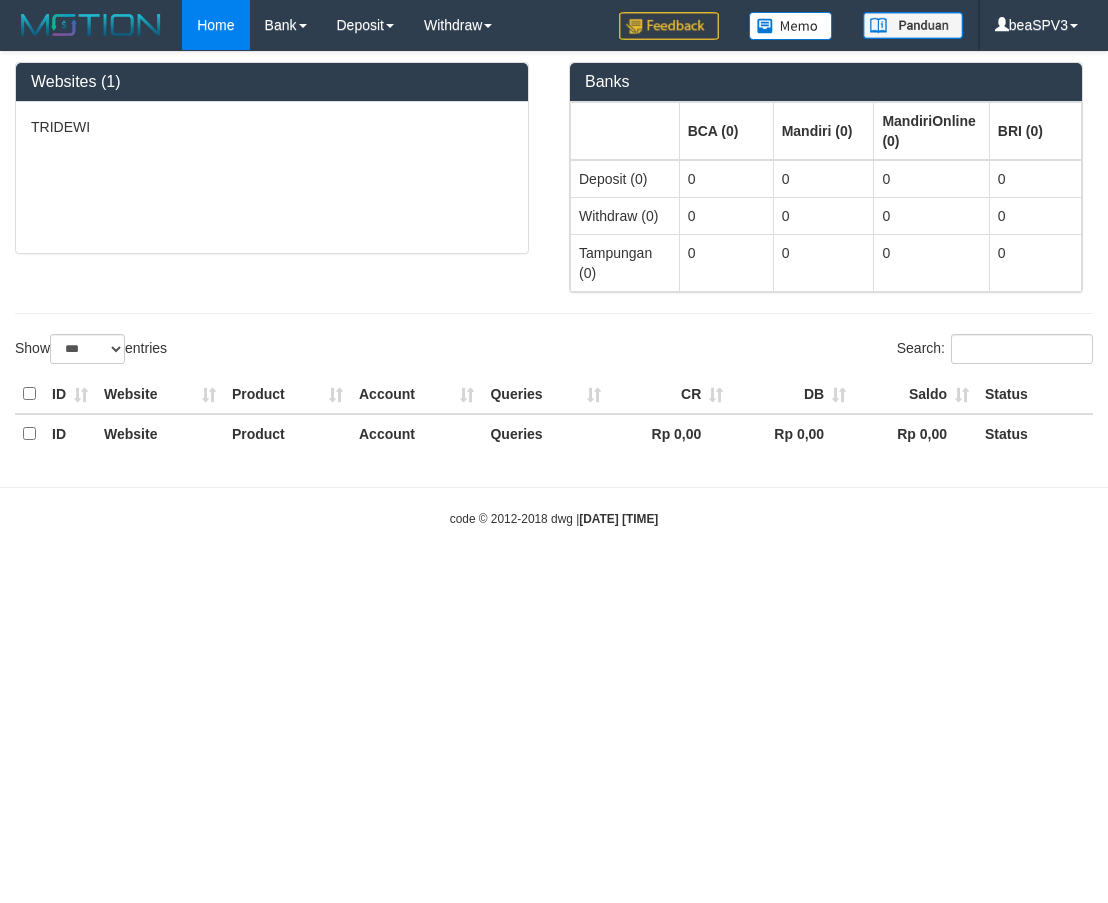 select on "***" 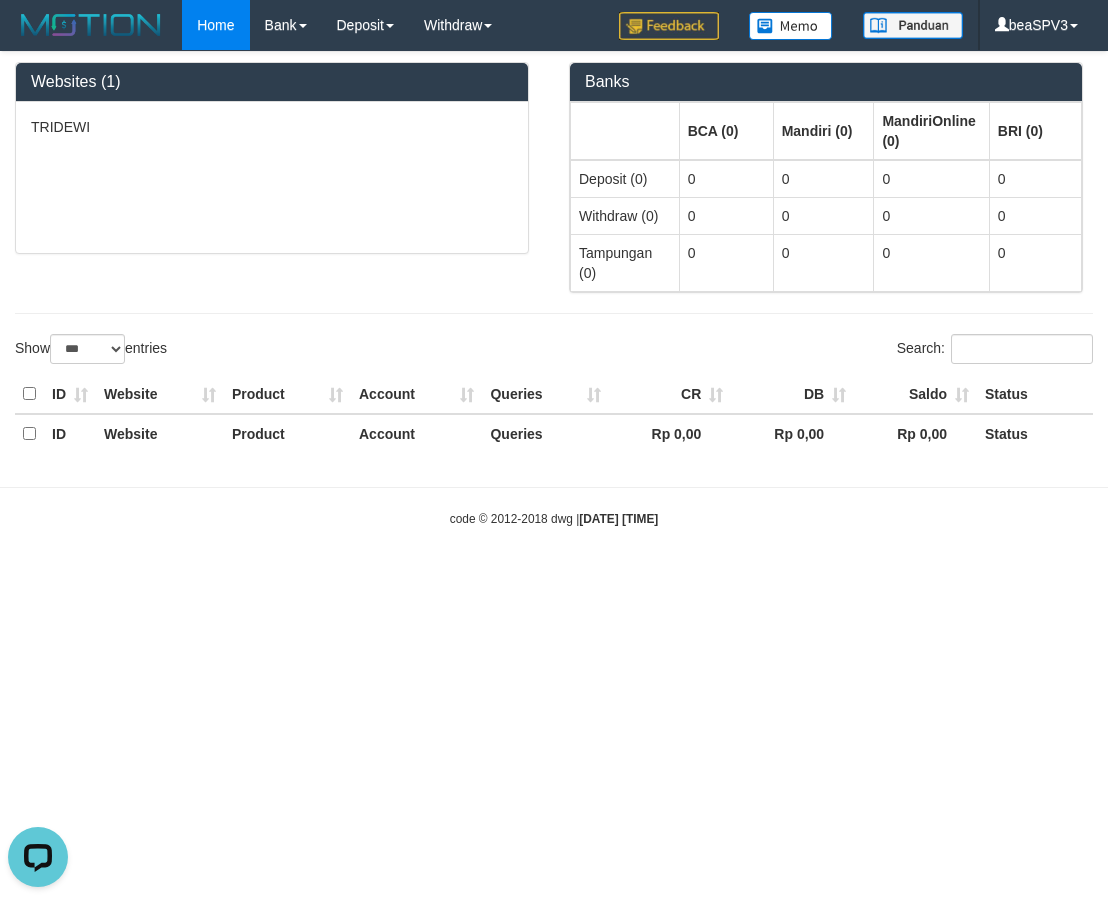 scroll, scrollTop: 0, scrollLeft: 0, axis: both 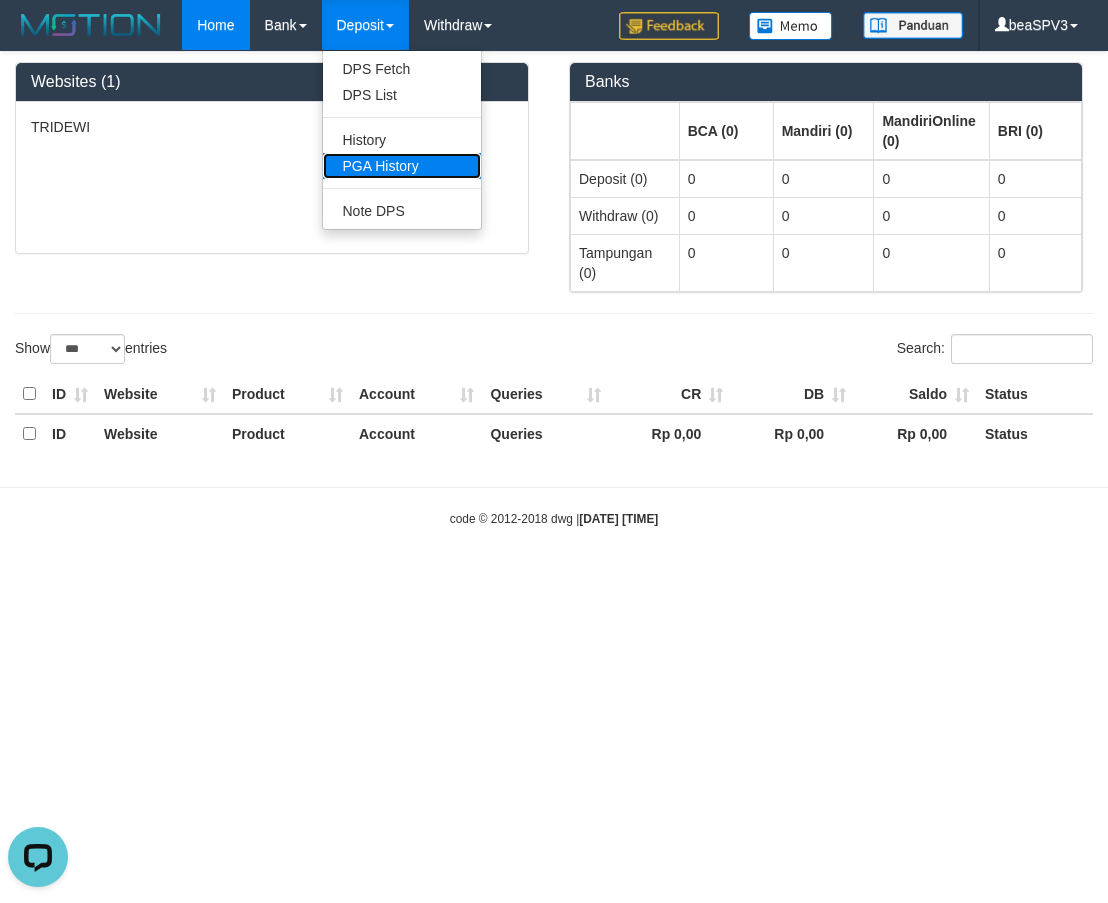 click on "PGA History" at bounding box center [402, 166] 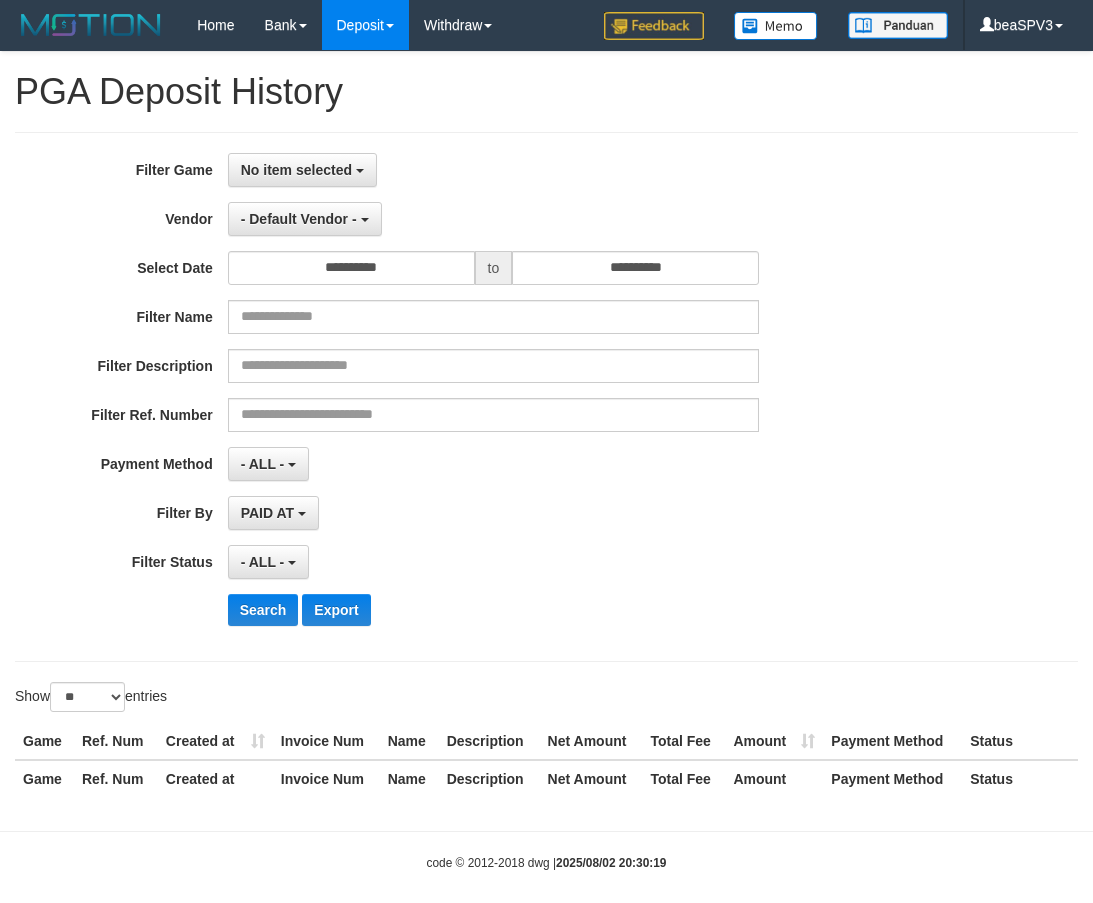 select 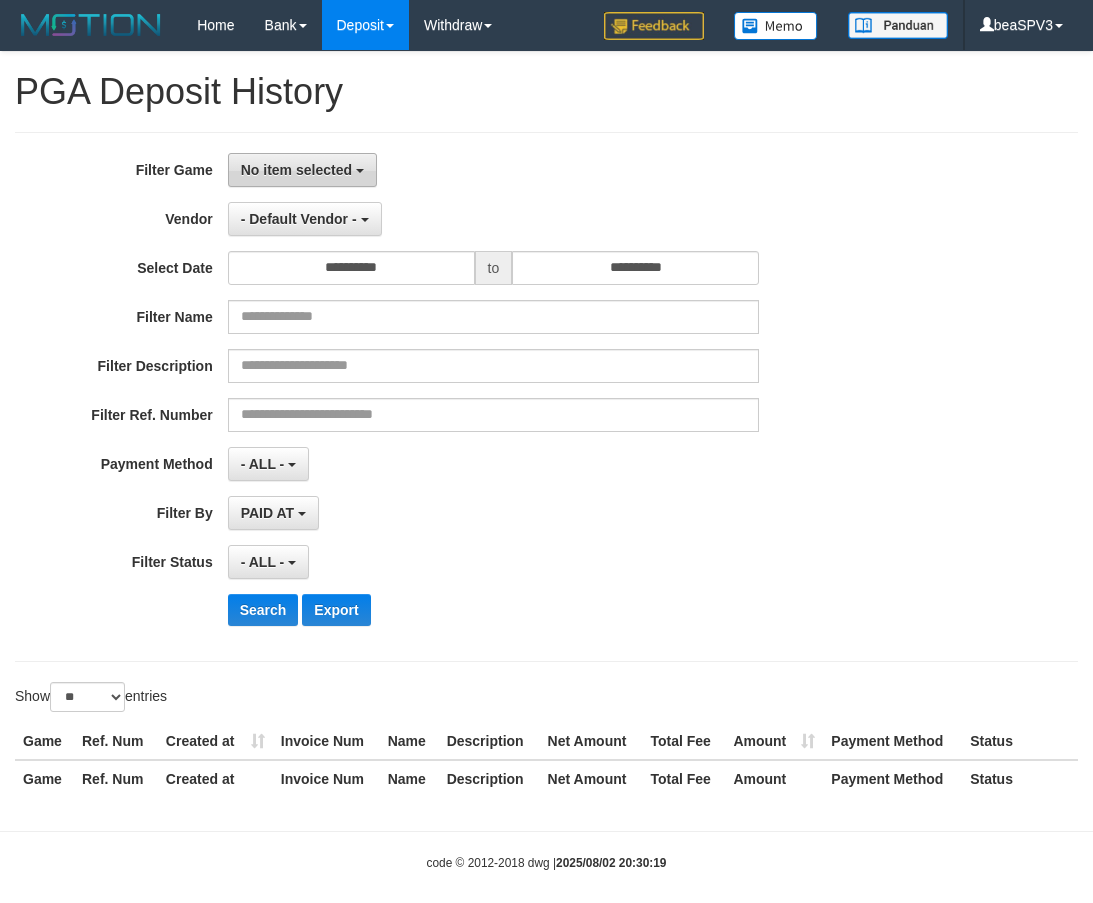 click on "No item selected" at bounding box center [302, 170] 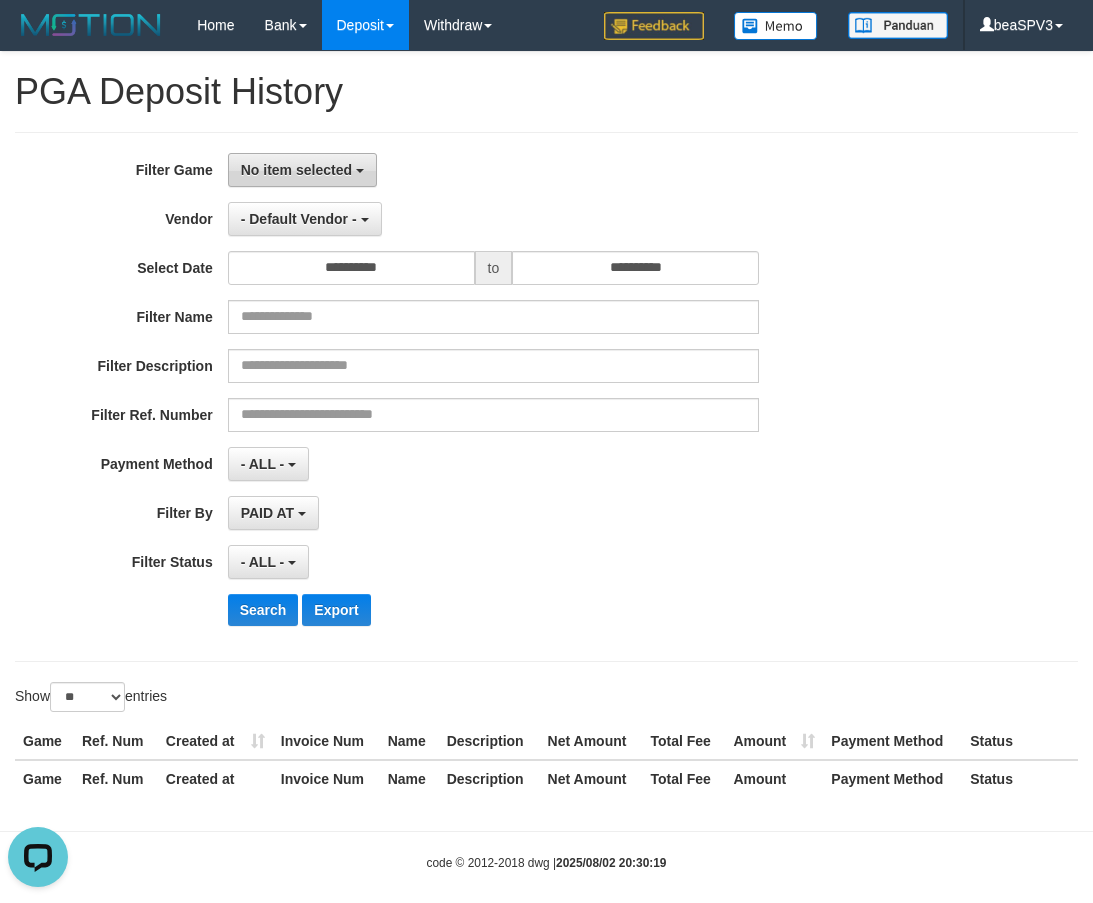 scroll, scrollTop: 0, scrollLeft: 0, axis: both 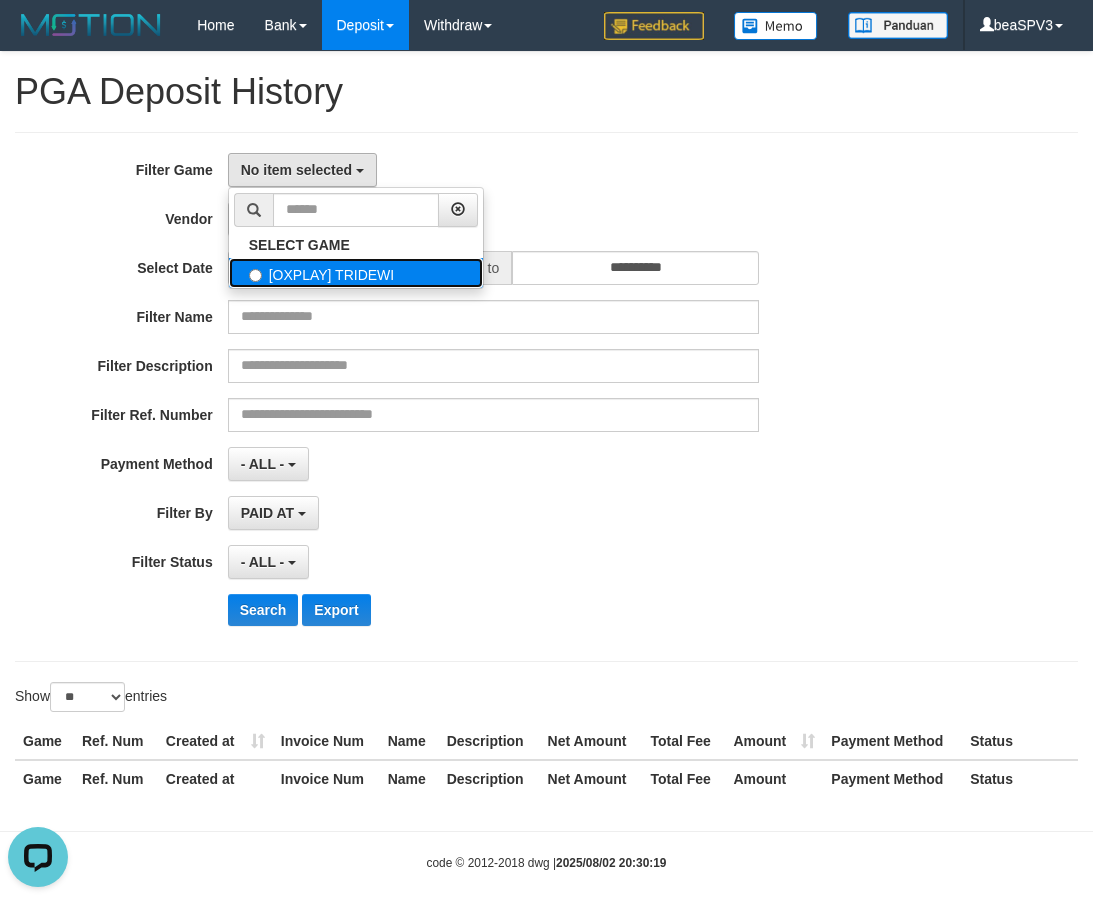 click on "[OXPLAY] TRIDEWI" at bounding box center (356, 273) 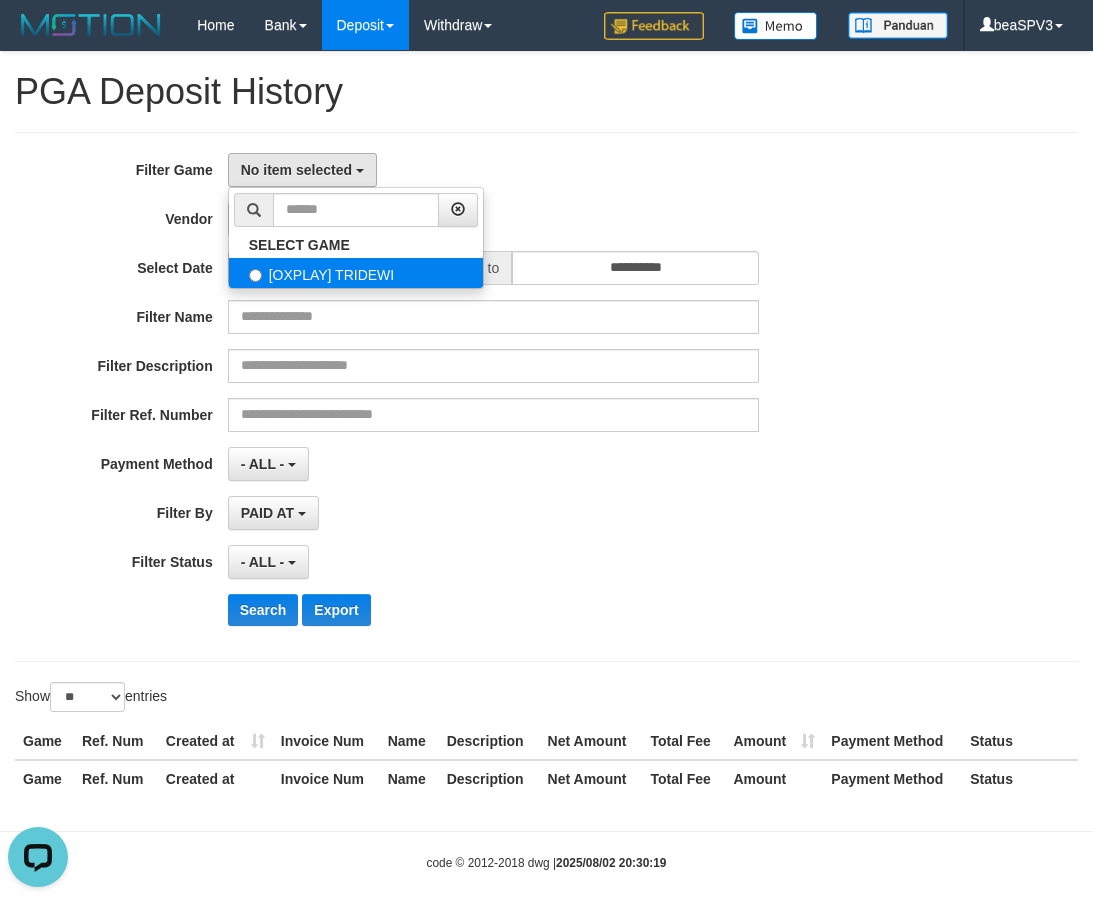 select on "***" 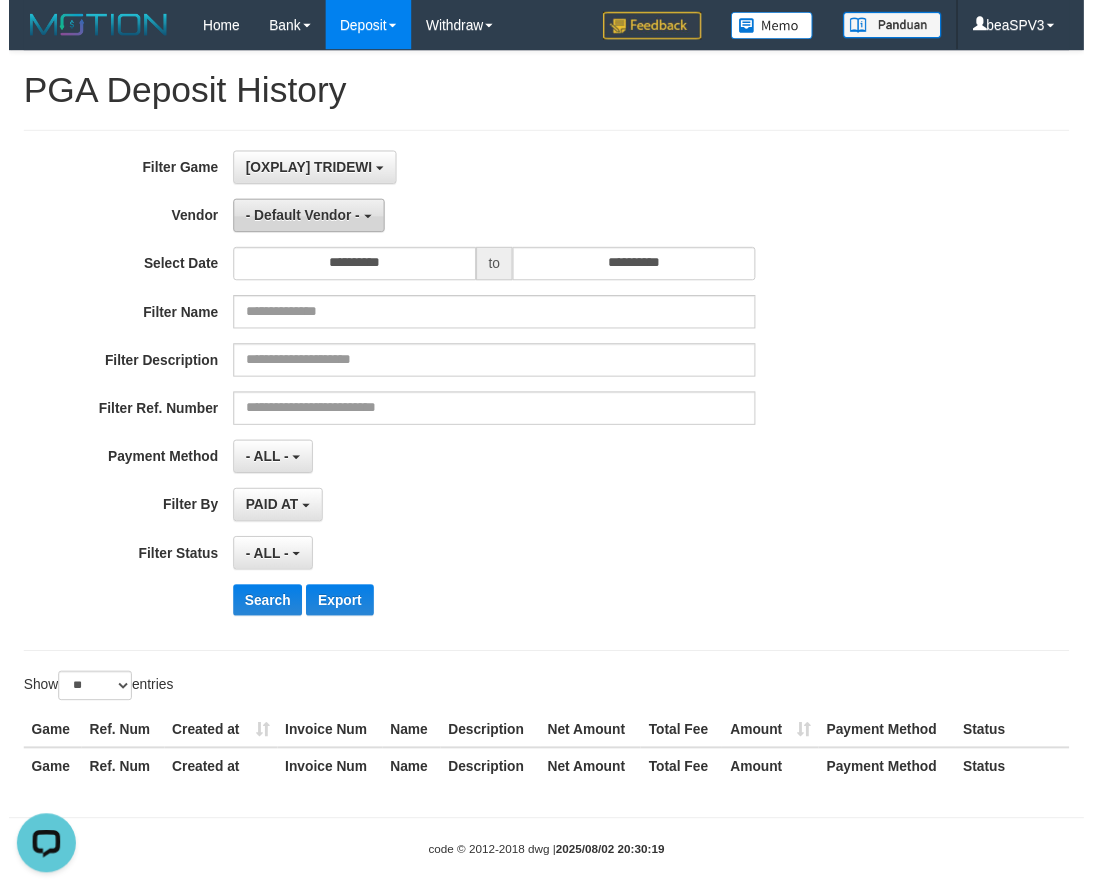scroll, scrollTop: 18, scrollLeft: 0, axis: vertical 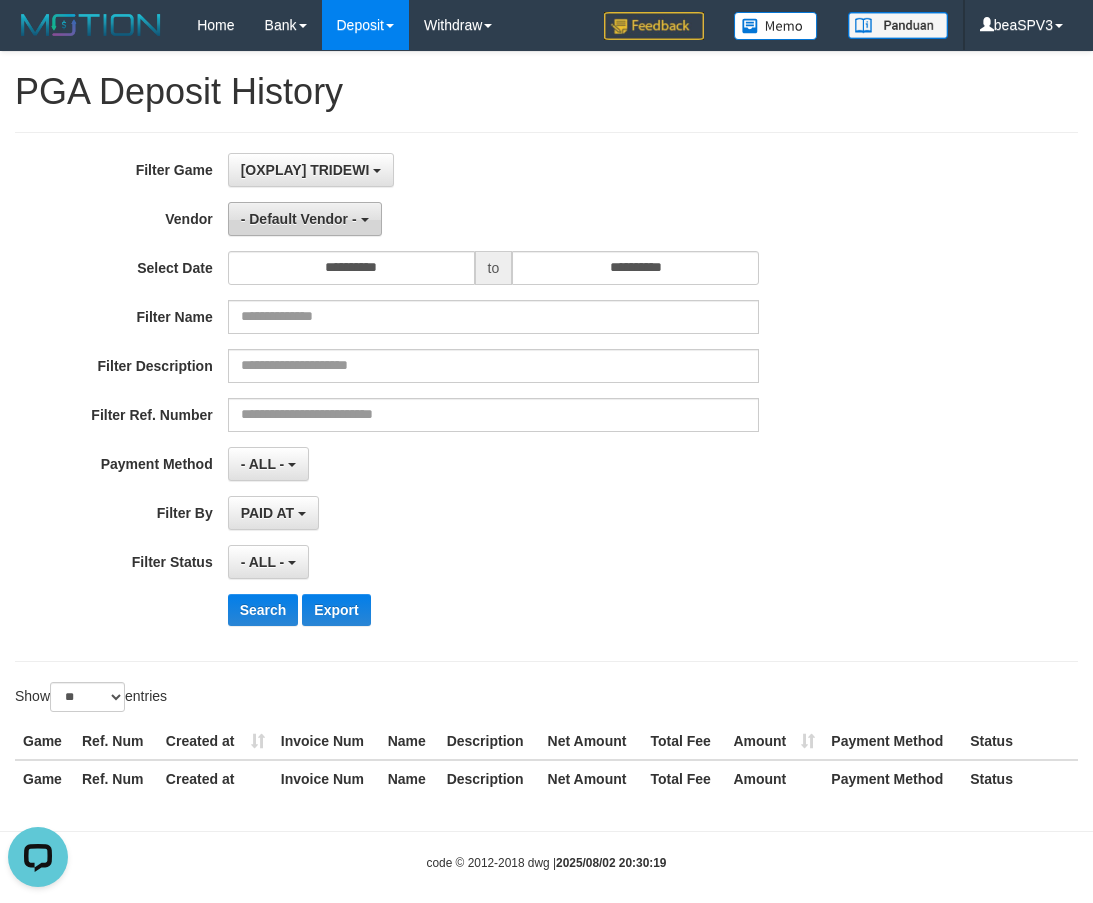click on "- Default Vendor -" at bounding box center [299, 219] 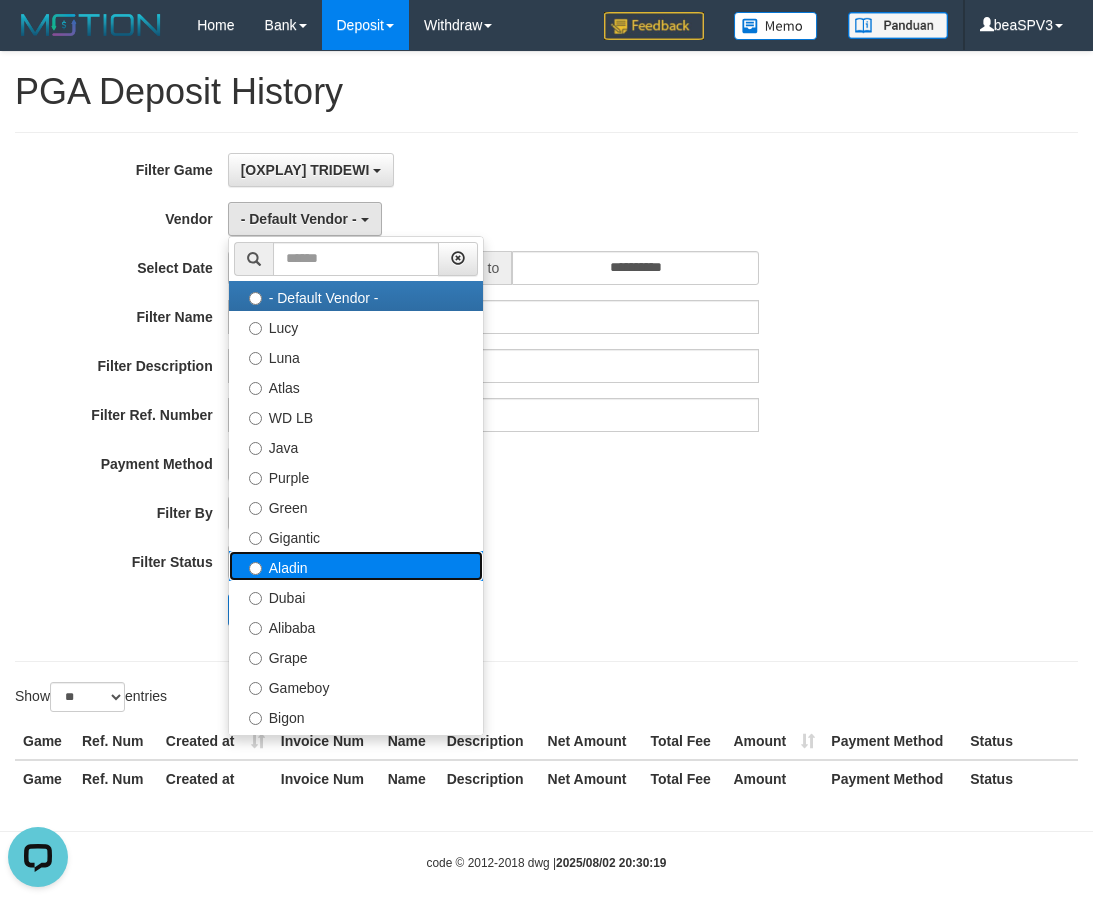 click on "Aladin" at bounding box center [356, 566] 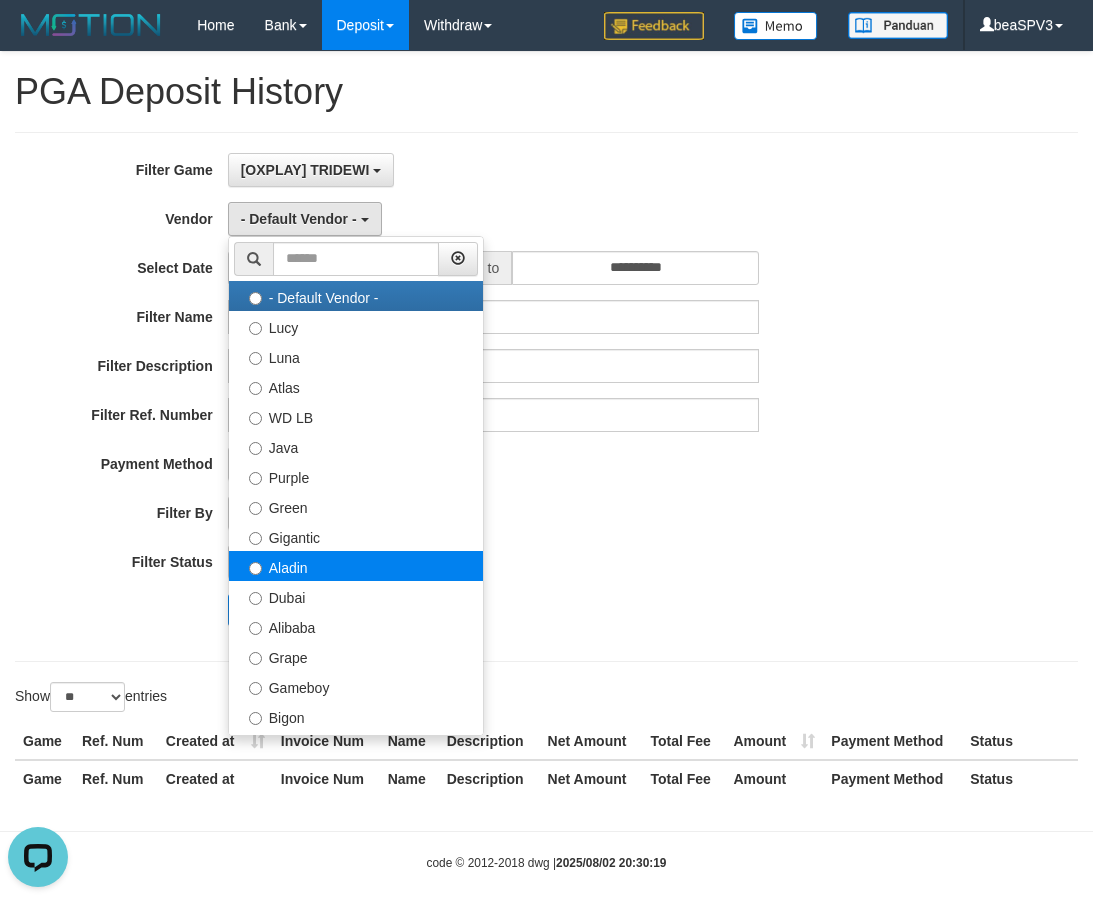 select on "**********" 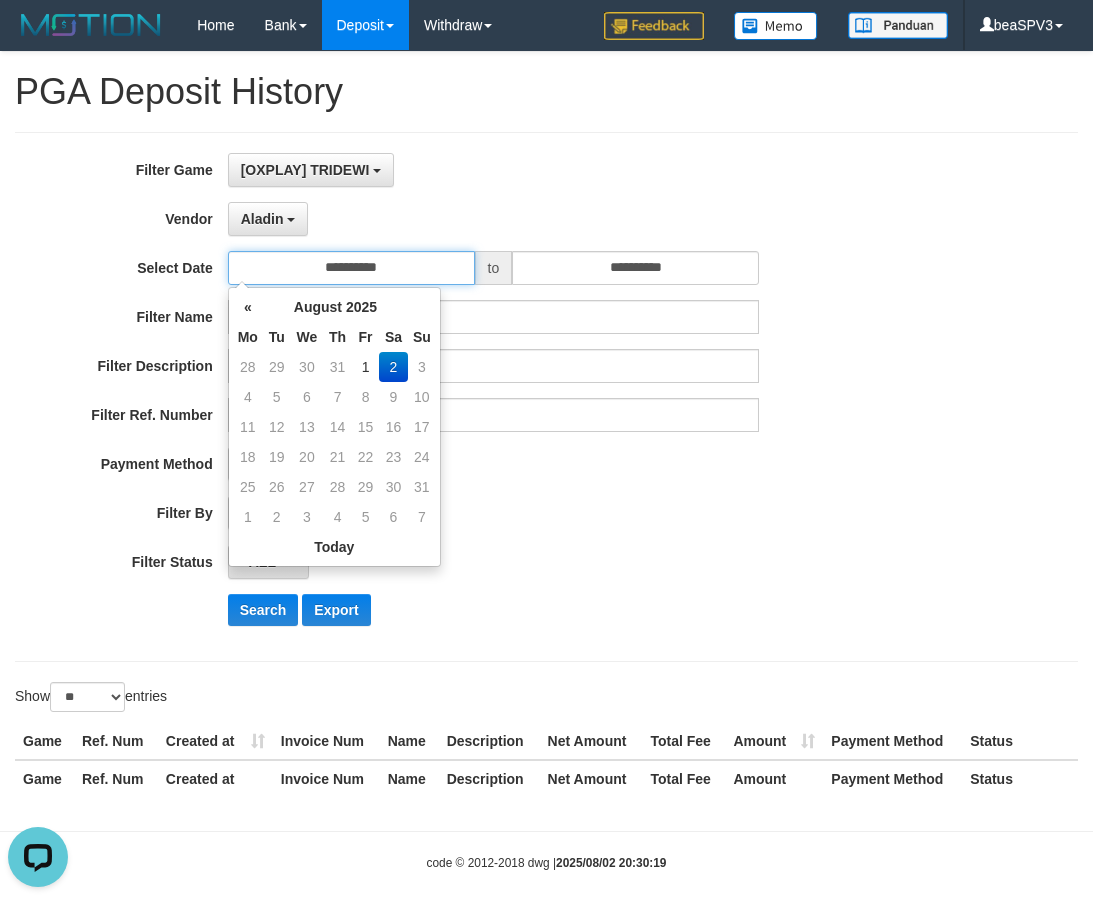 click on "**********" at bounding box center (351, 268) 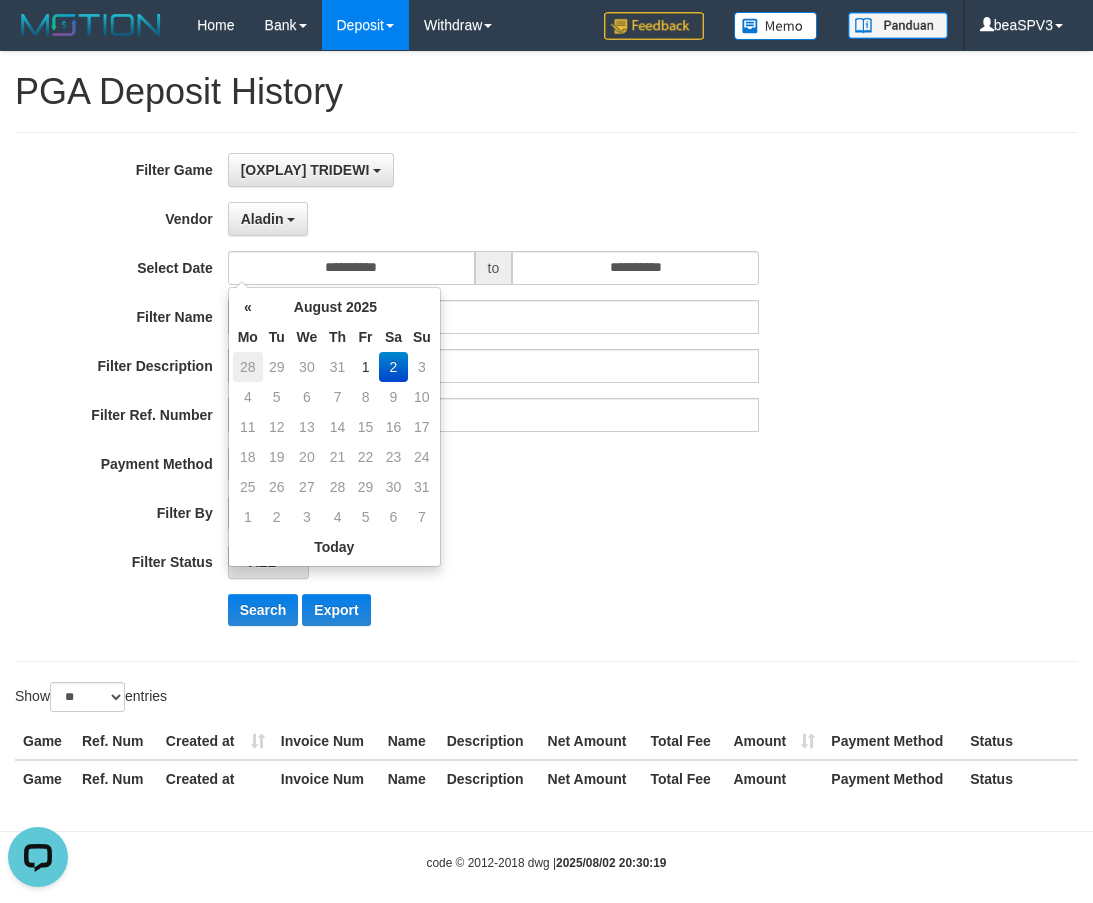 click on "28" at bounding box center [248, 367] 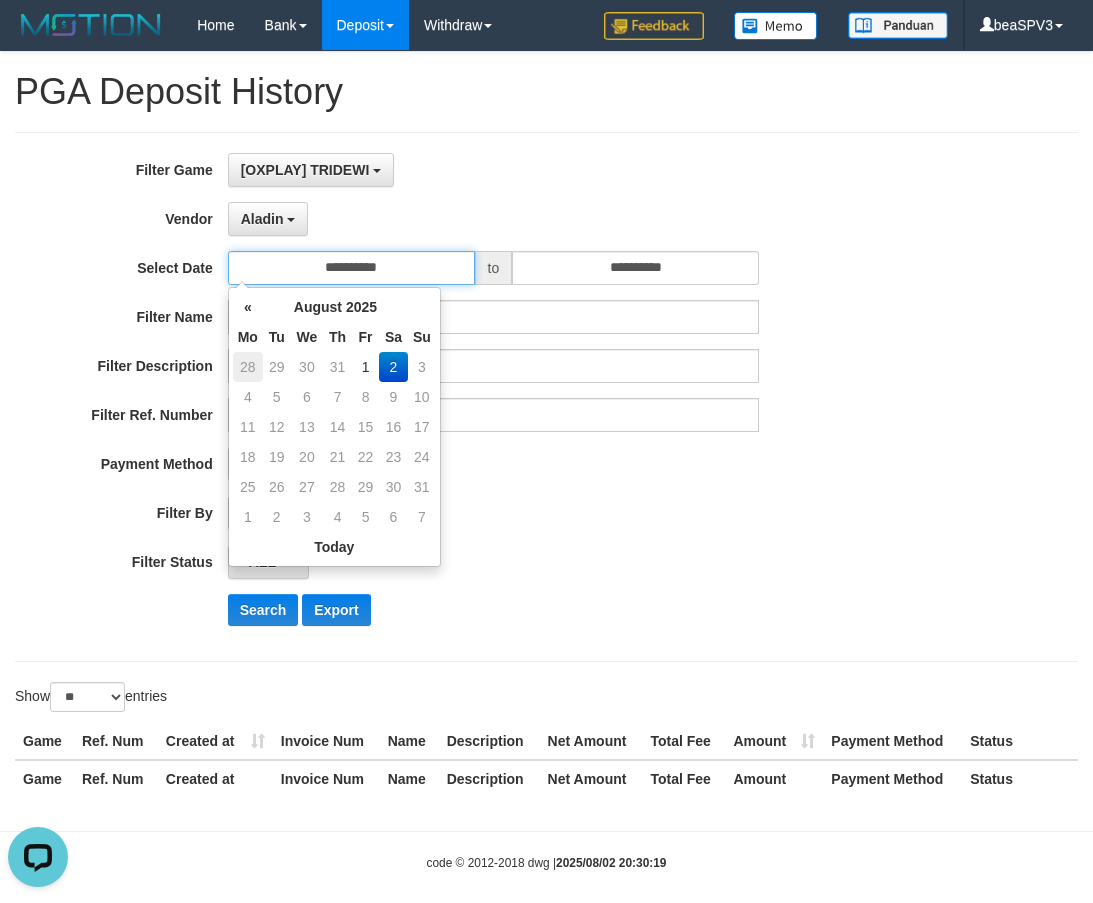 type on "**********" 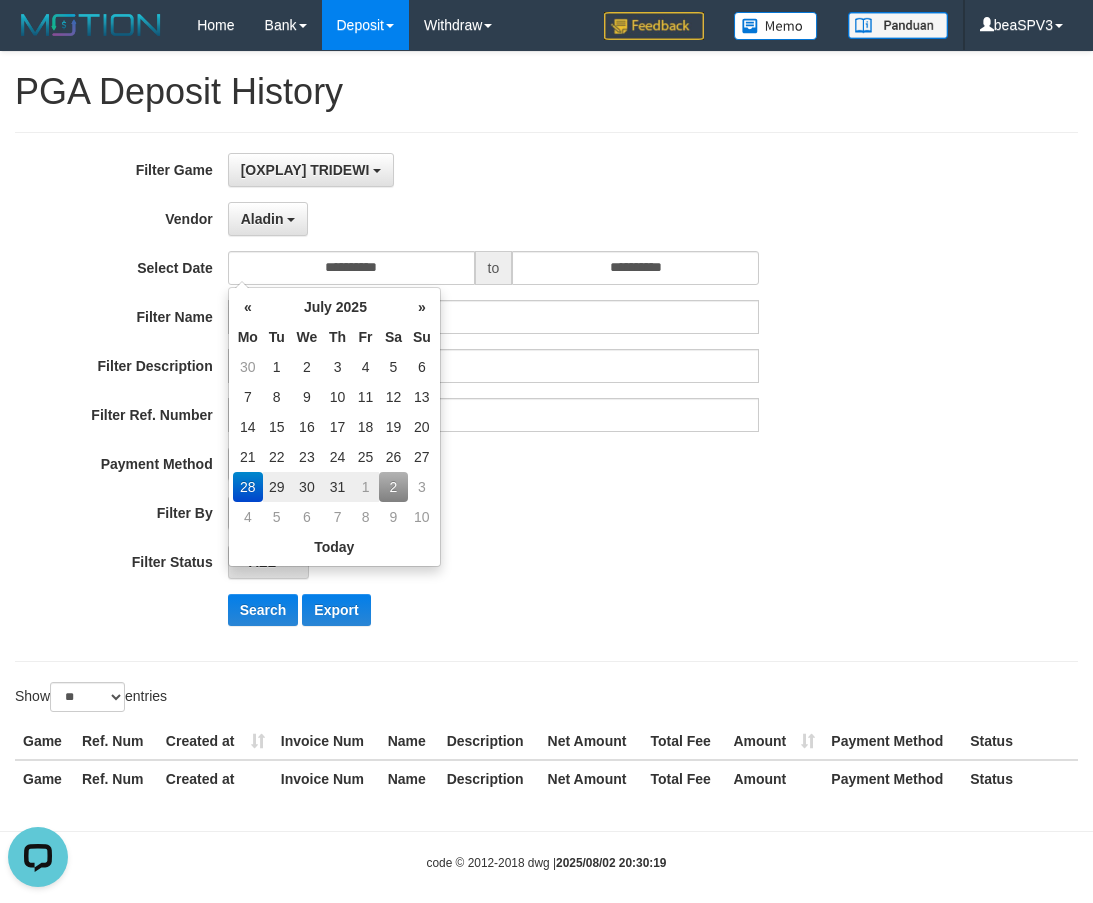 click on "- ALL -    SELECT ALL  - ALL -  SELECT STATUS
PENDING/UNPAID
PAID
CANCELED
EXPIRED" at bounding box center (493, 562) 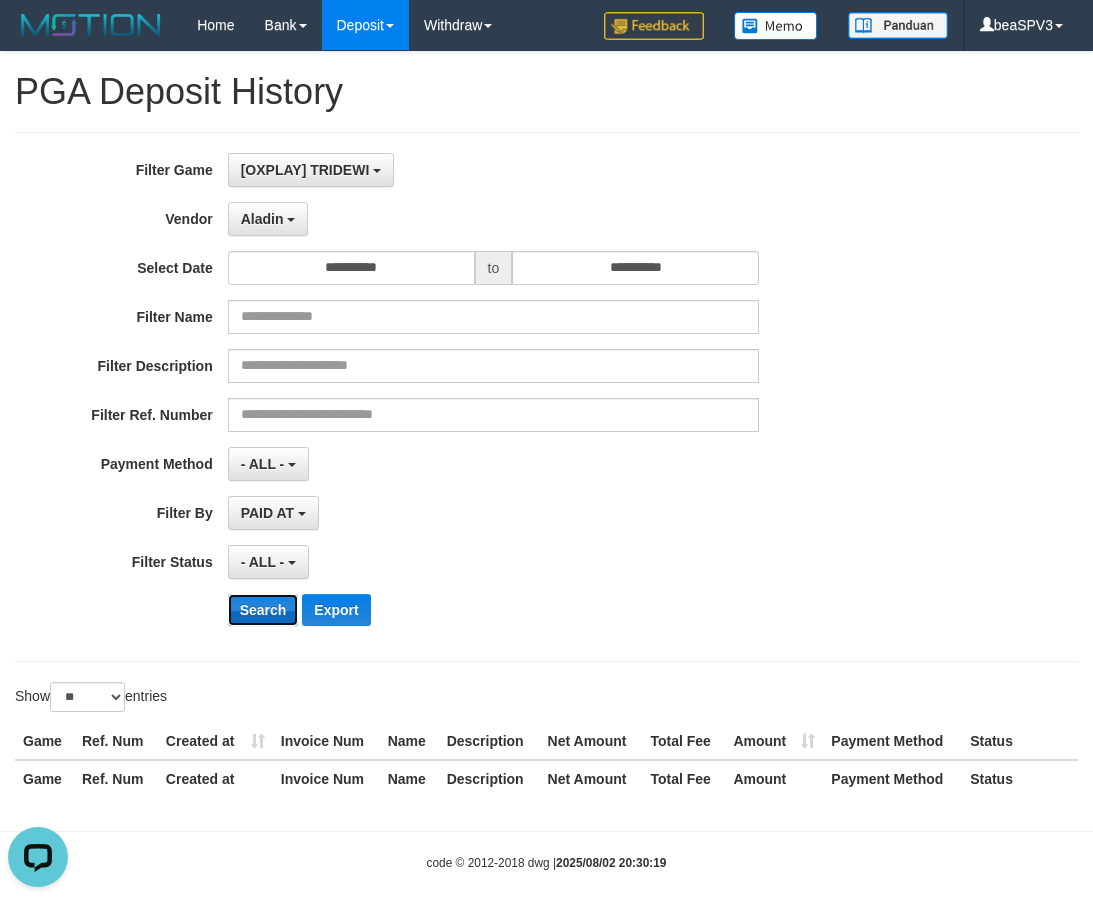 click on "Search" at bounding box center [263, 610] 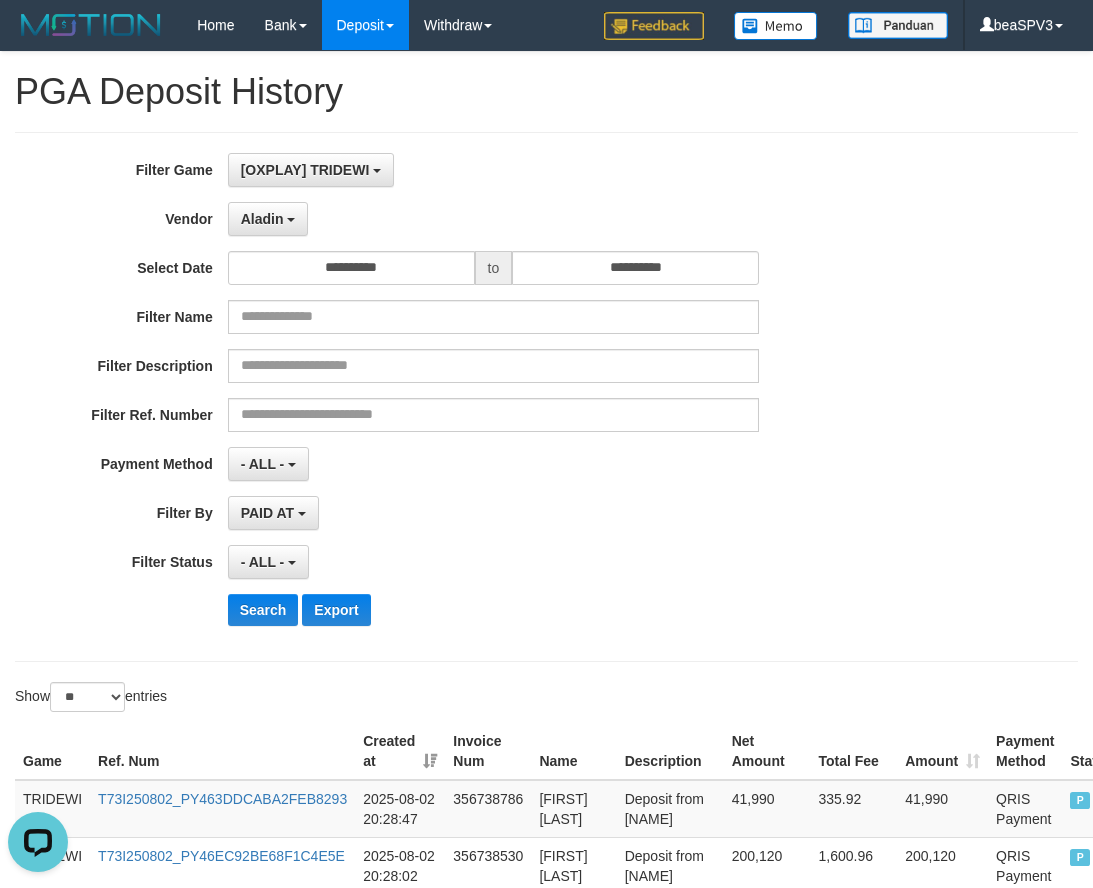 click on "- ALL -    SELECT ALL  - ALL -  SELECT STATUS
PENDING/UNPAID
PAID
CANCELED
EXPIRED" at bounding box center [493, 562] 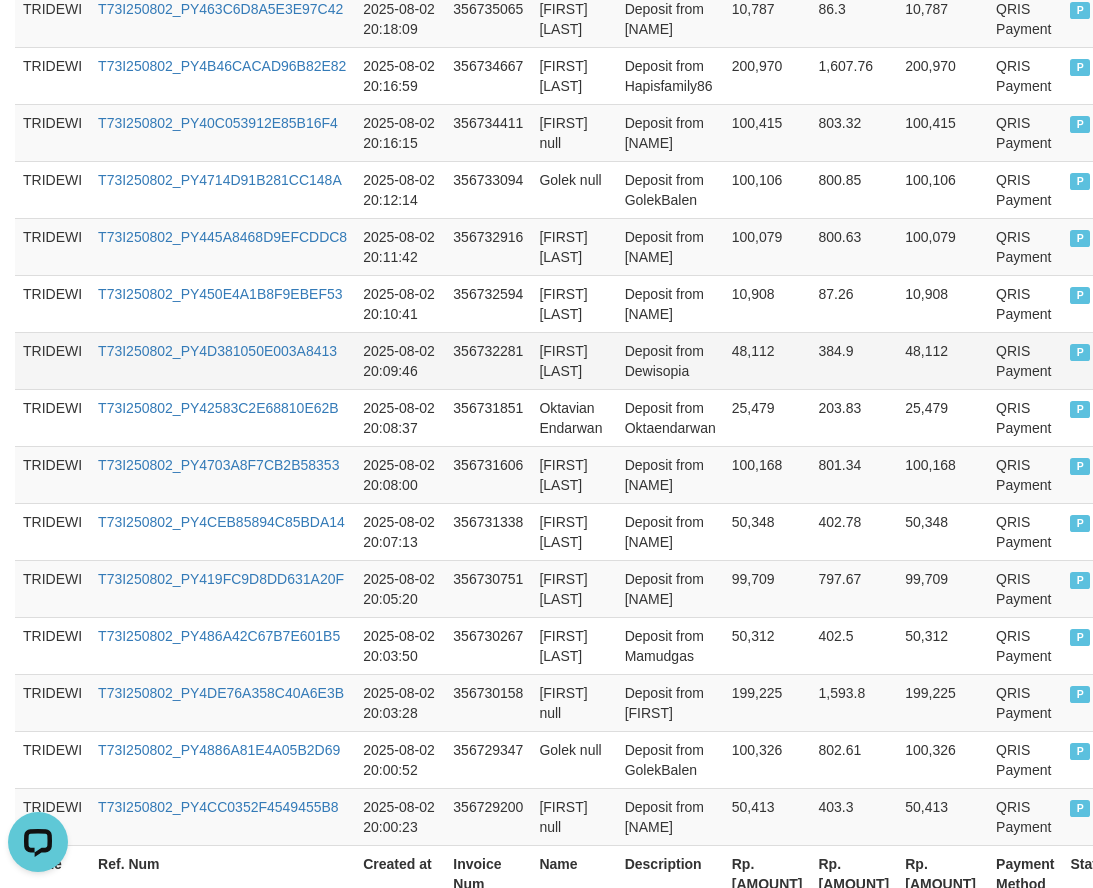 scroll, scrollTop: 1534, scrollLeft: 0, axis: vertical 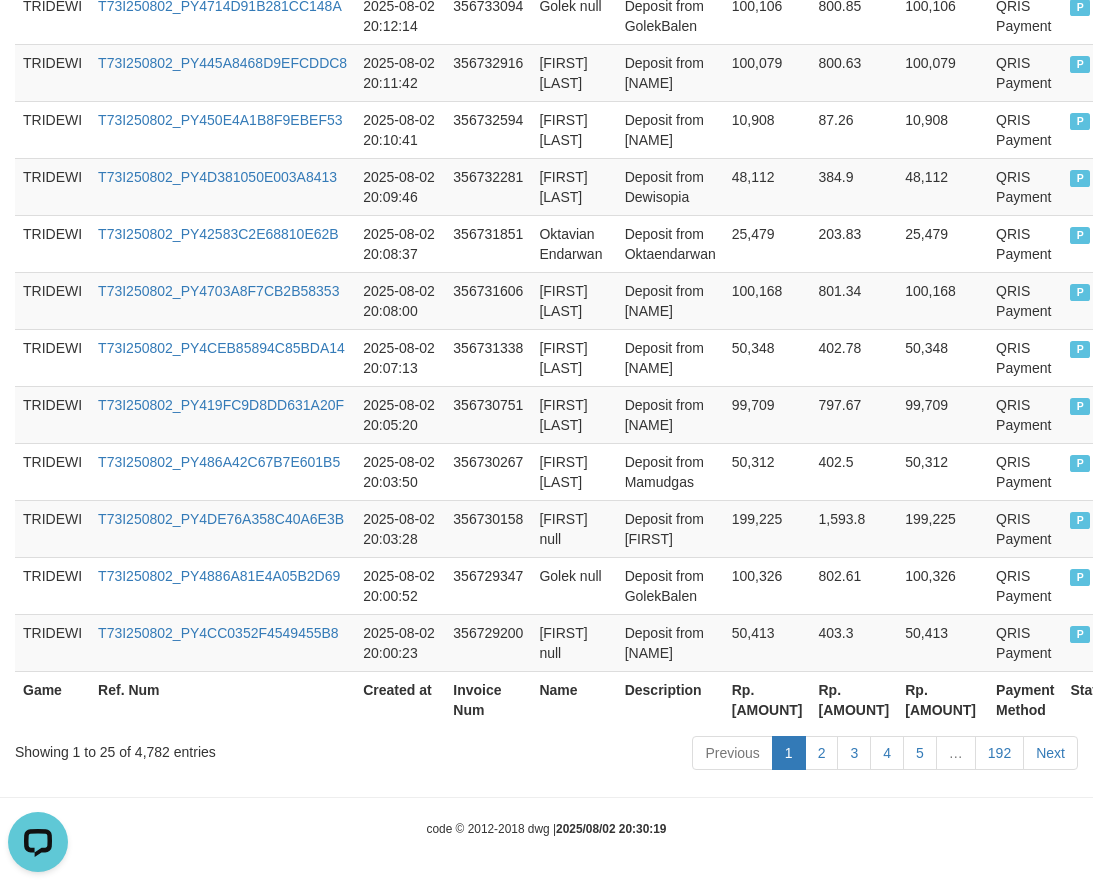 click on "Rp. [AMOUNT]" at bounding box center [767, 699] 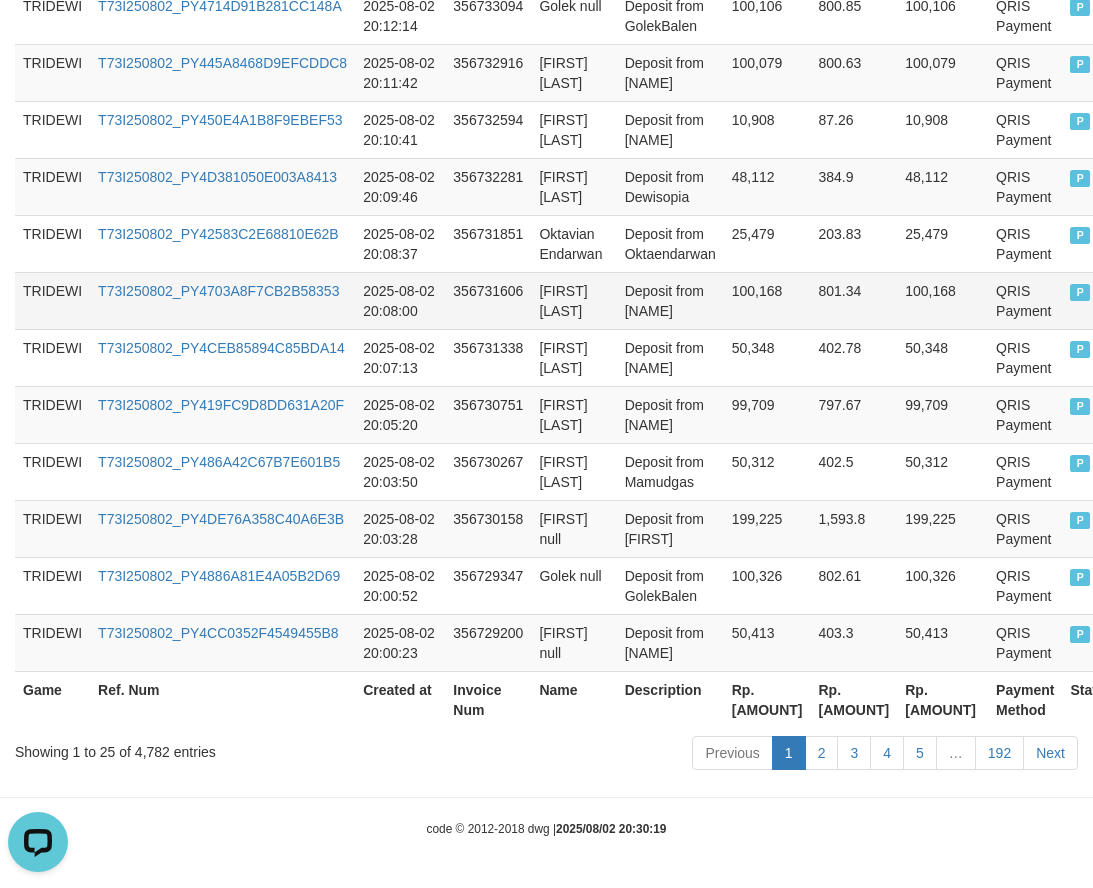 drag, startPoint x: 393, startPoint y: 441, endPoint x: 394, endPoint y: 426, distance: 15.033297 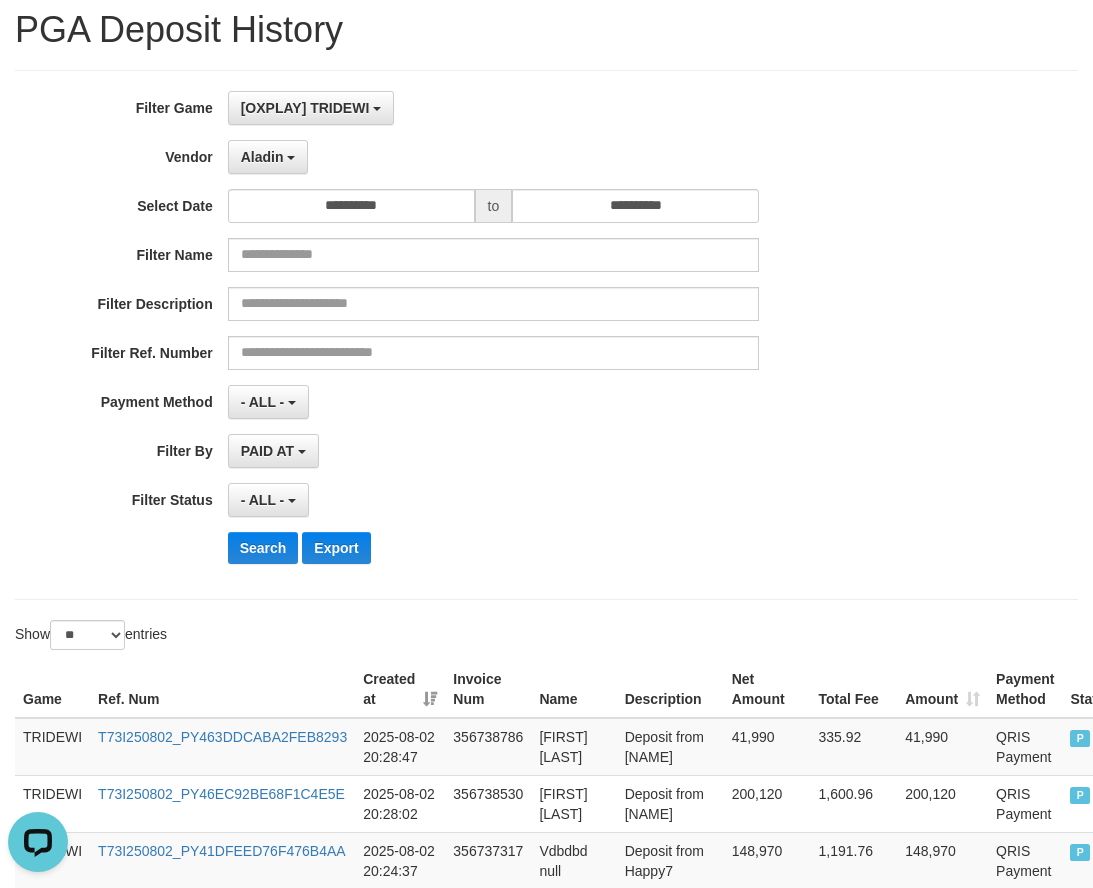 scroll, scrollTop: 0, scrollLeft: 0, axis: both 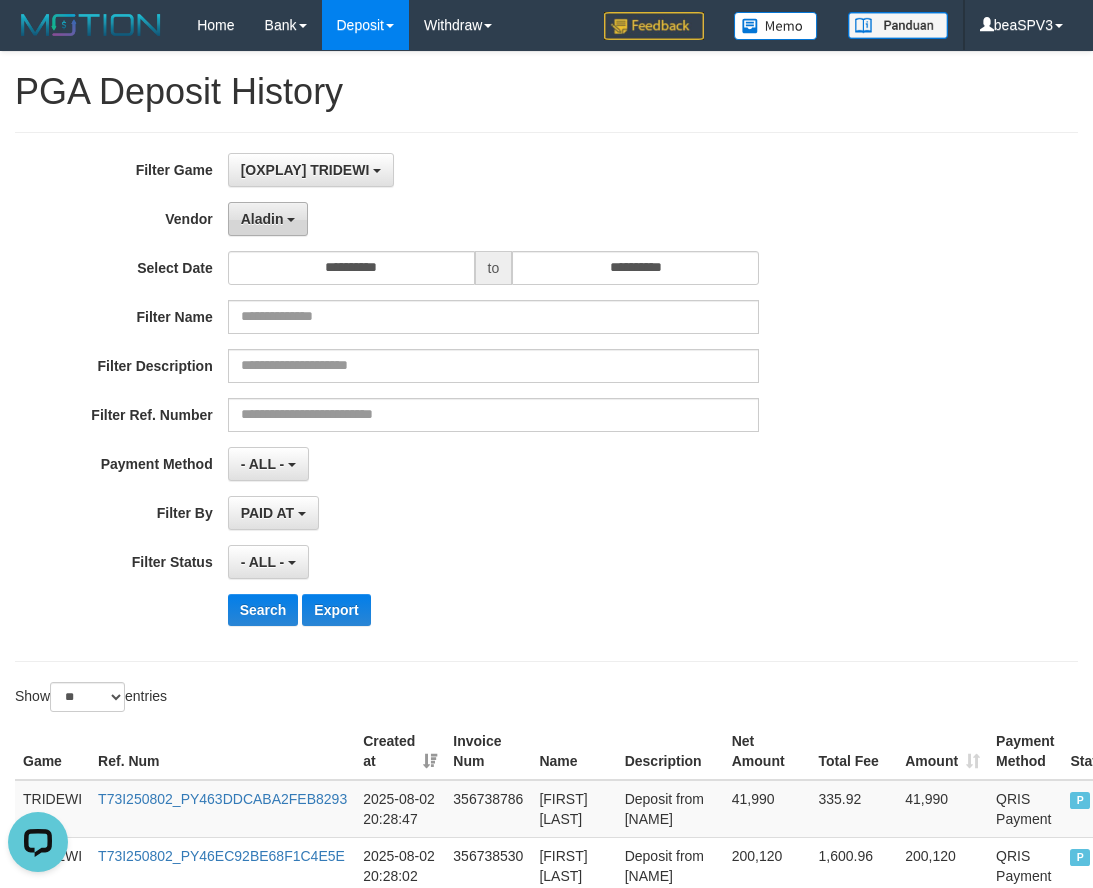 click on "Aladin" at bounding box center (262, 219) 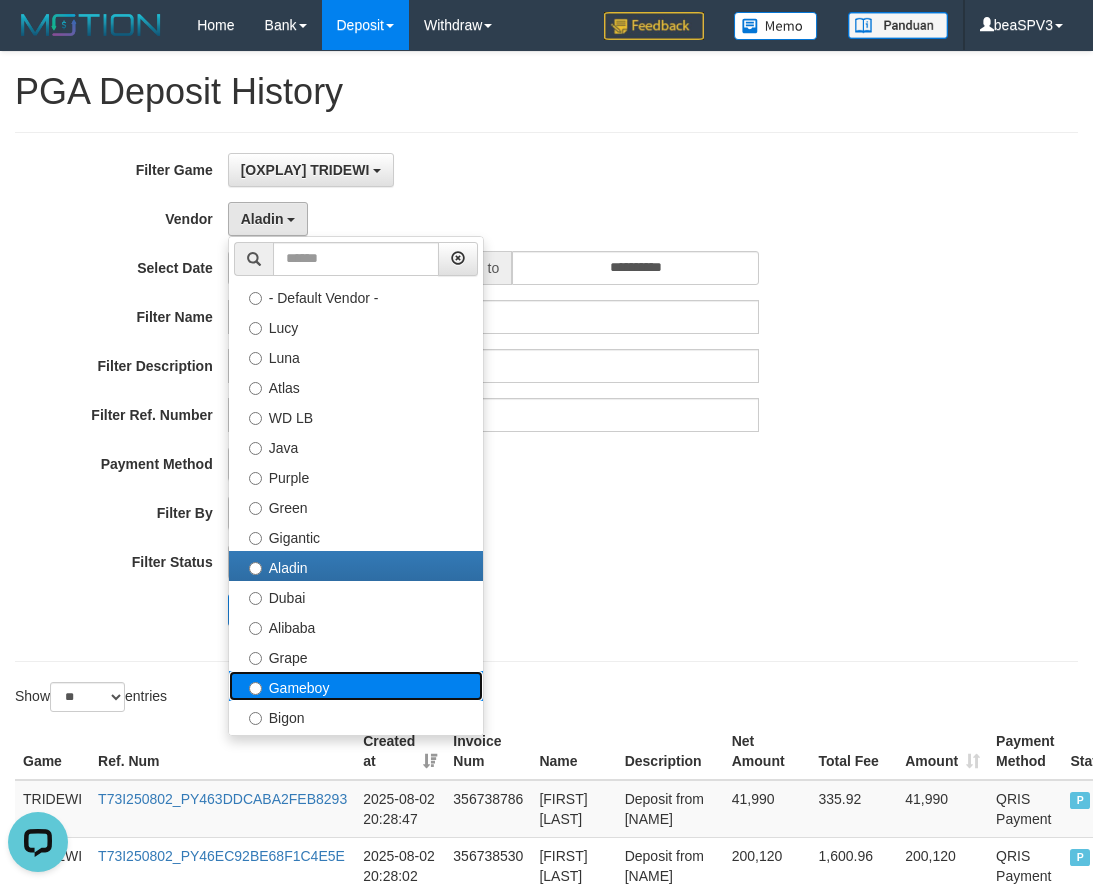 click on "Gameboy" at bounding box center (356, 686) 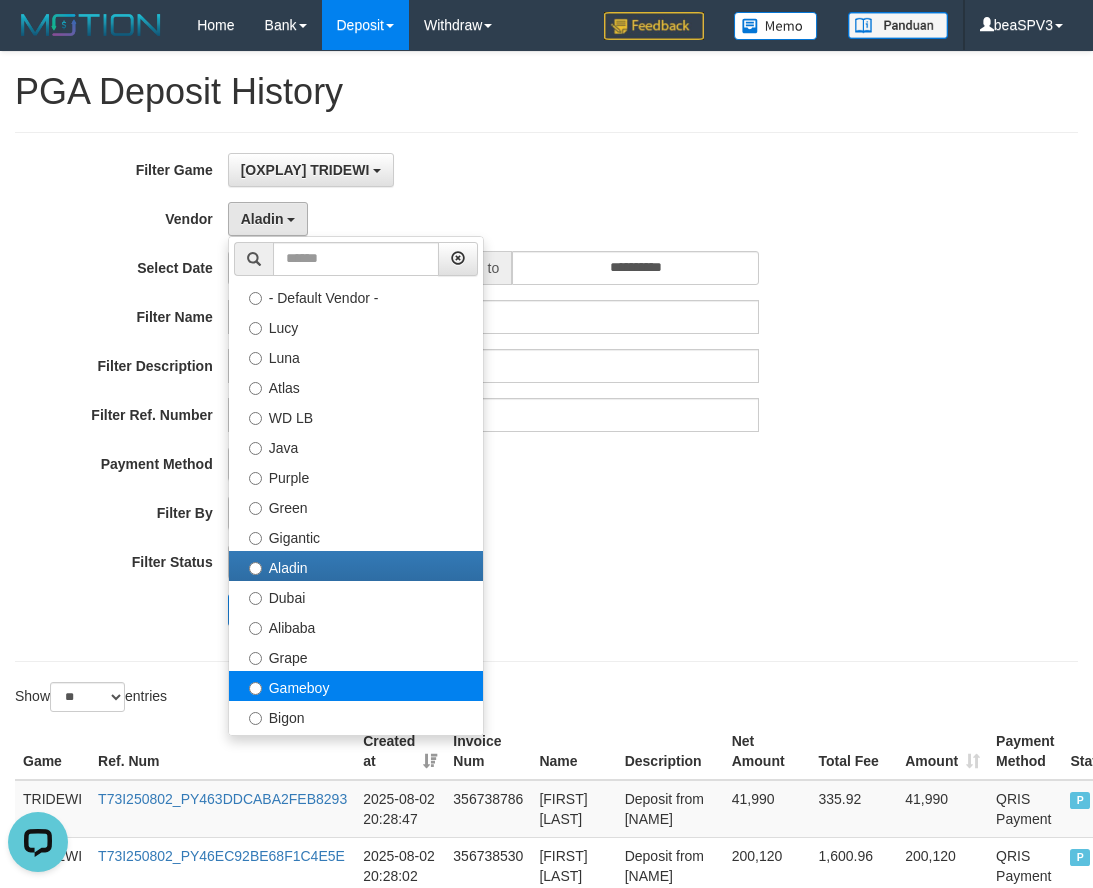 select on "**********" 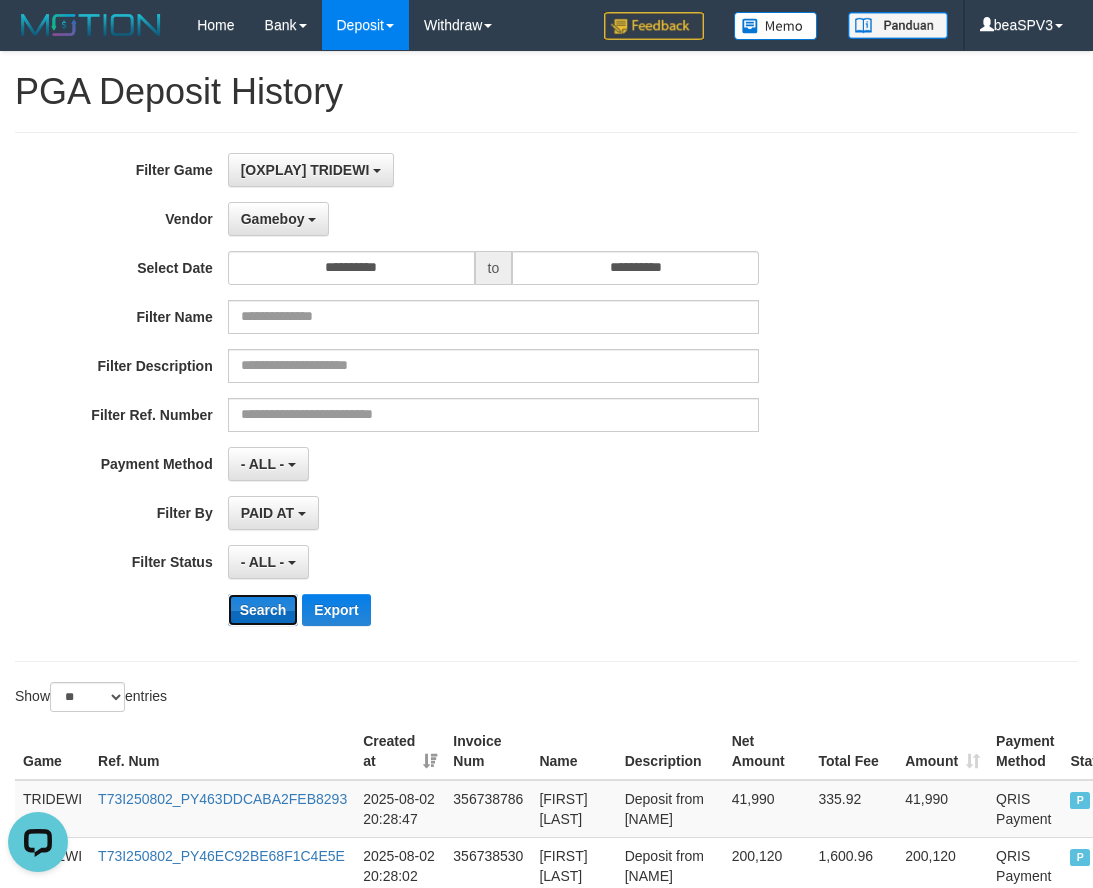 click on "Search" at bounding box center (263, 610) 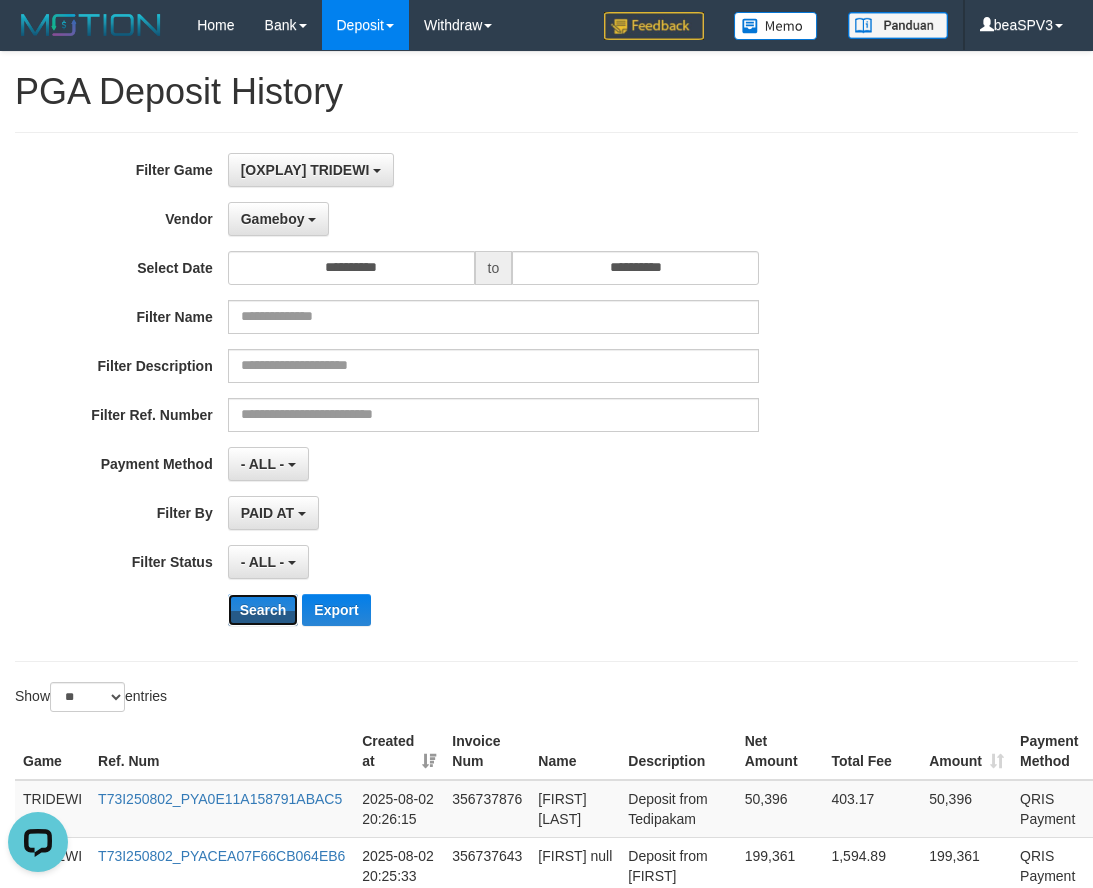 type 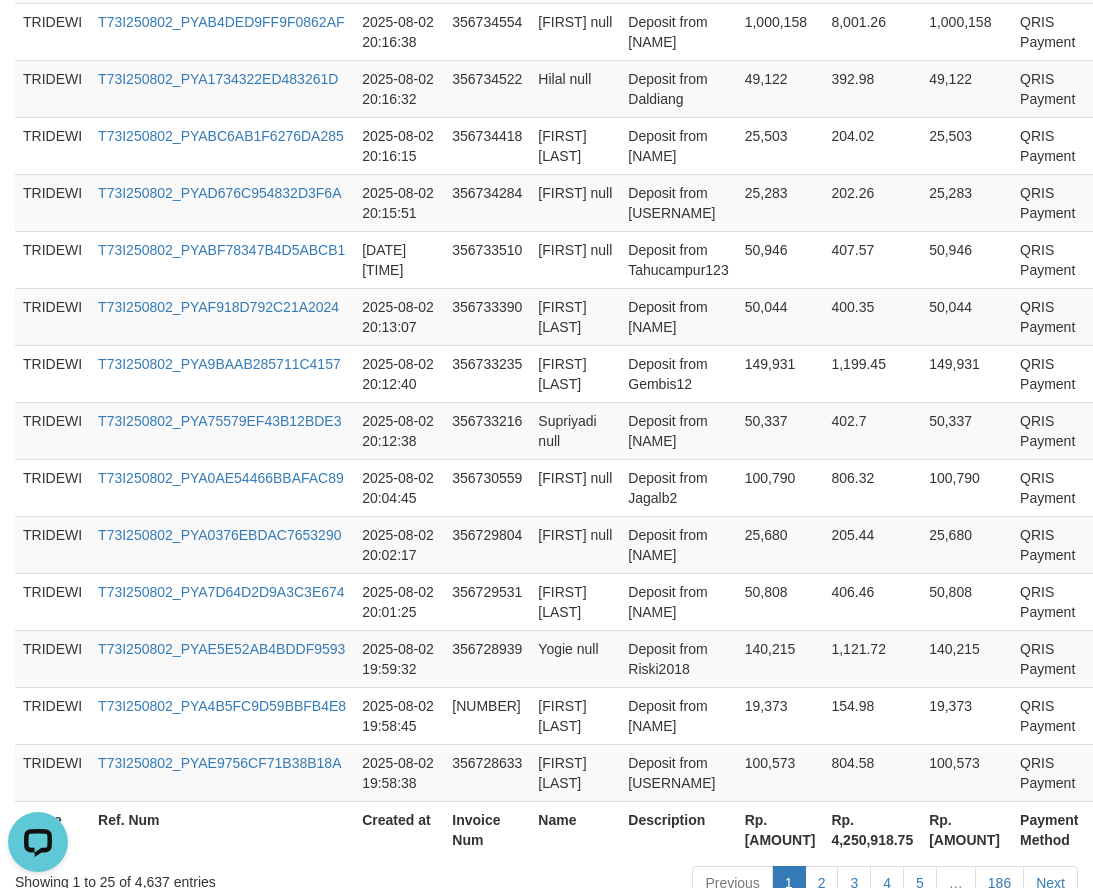 scroll, scrollTop: 1534, scrollLeft: 0, axis: vertical 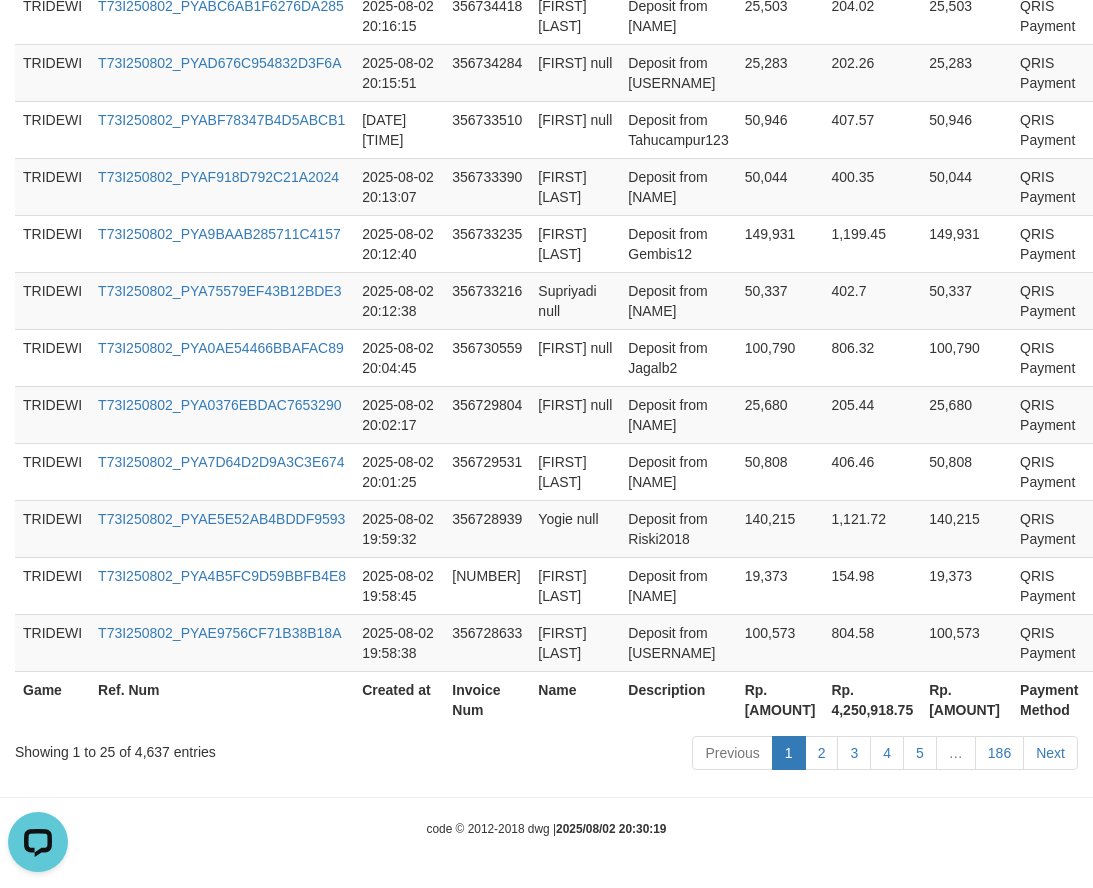 click on "Rp. [AMOUNT]" at bounding box center [780, 699] 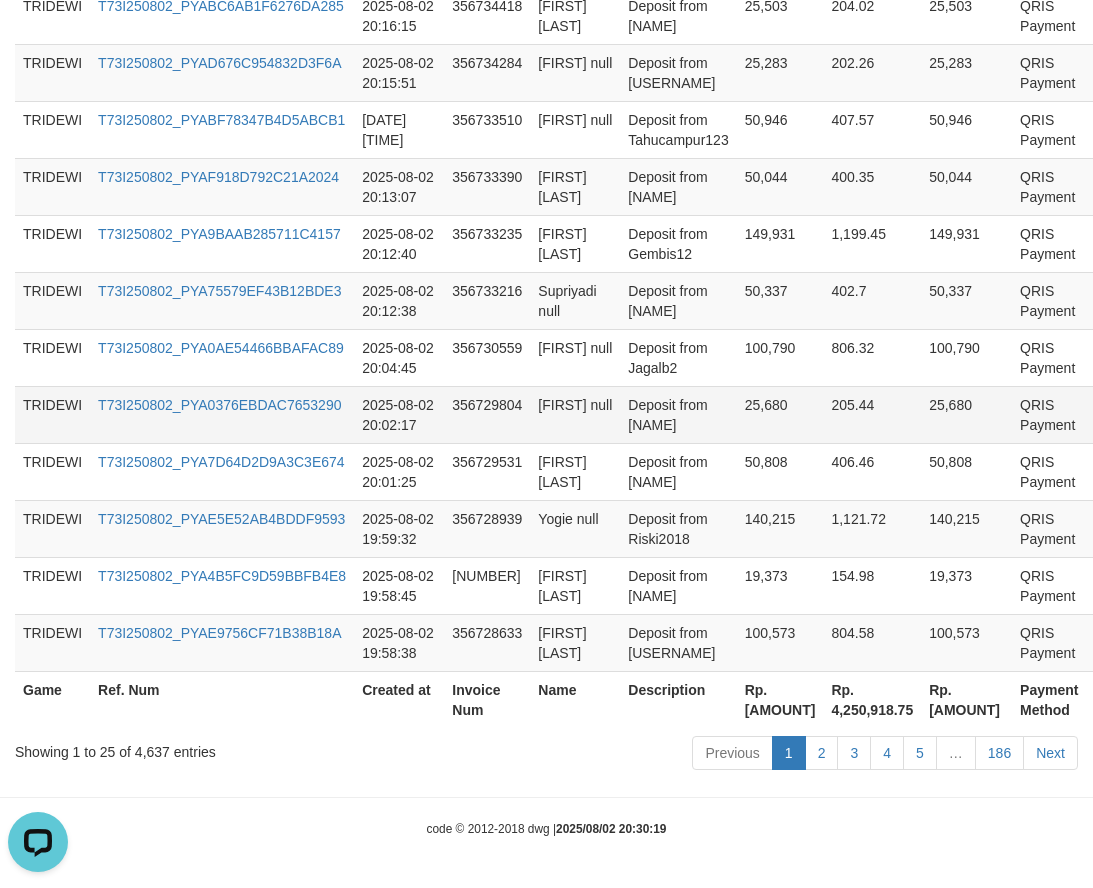 click on "2025-08-02 20:02:17" at bounding box center [399, 414] 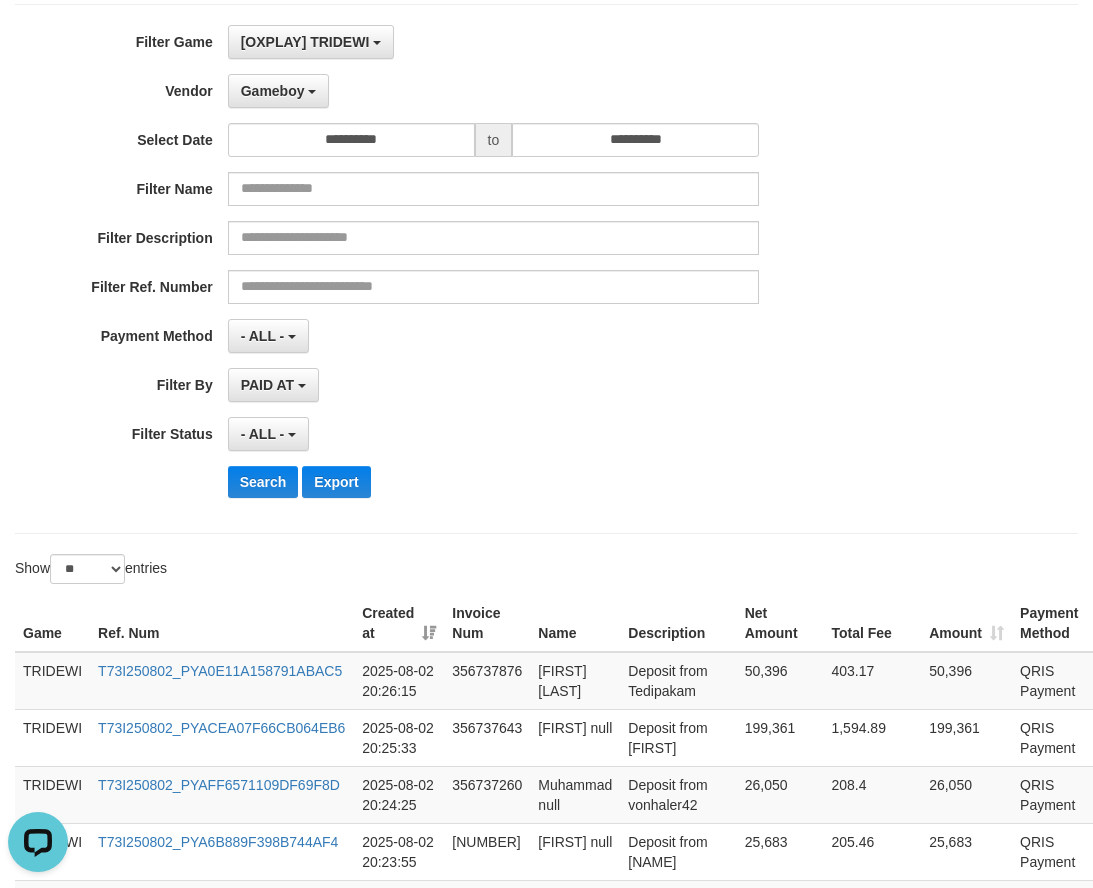 scroll, scrollTop: 0, scrollLeft: 0, axis: both 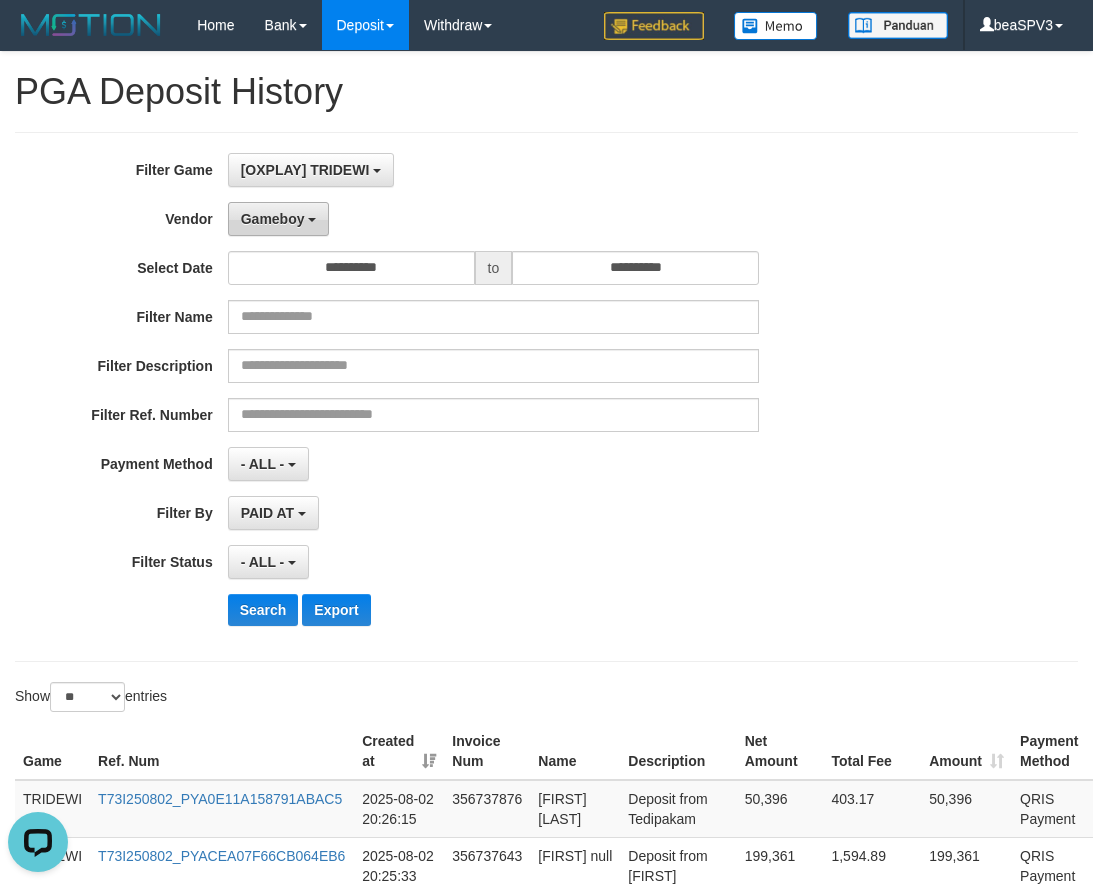 click on "Gameboy" at bounding box center (279, 219) 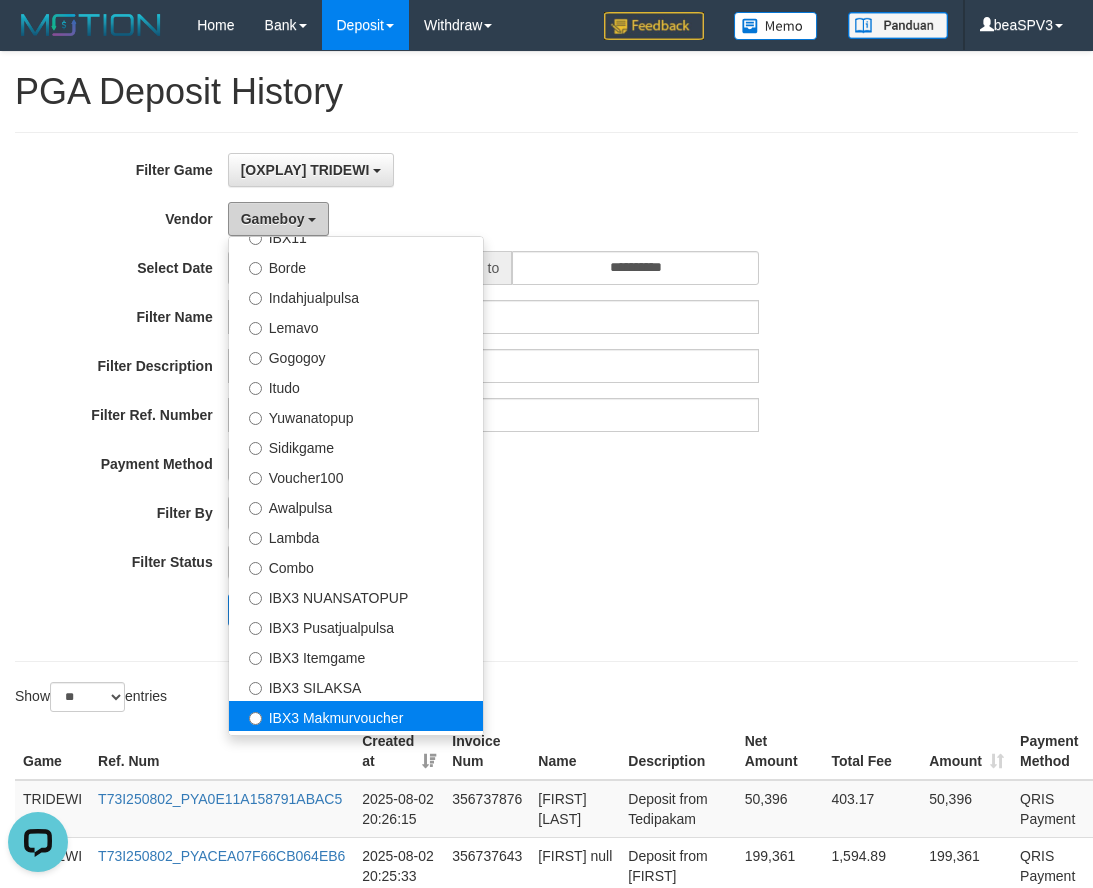 scroll, scrollTop: 656, scrollLeft: 0, axis: vertical 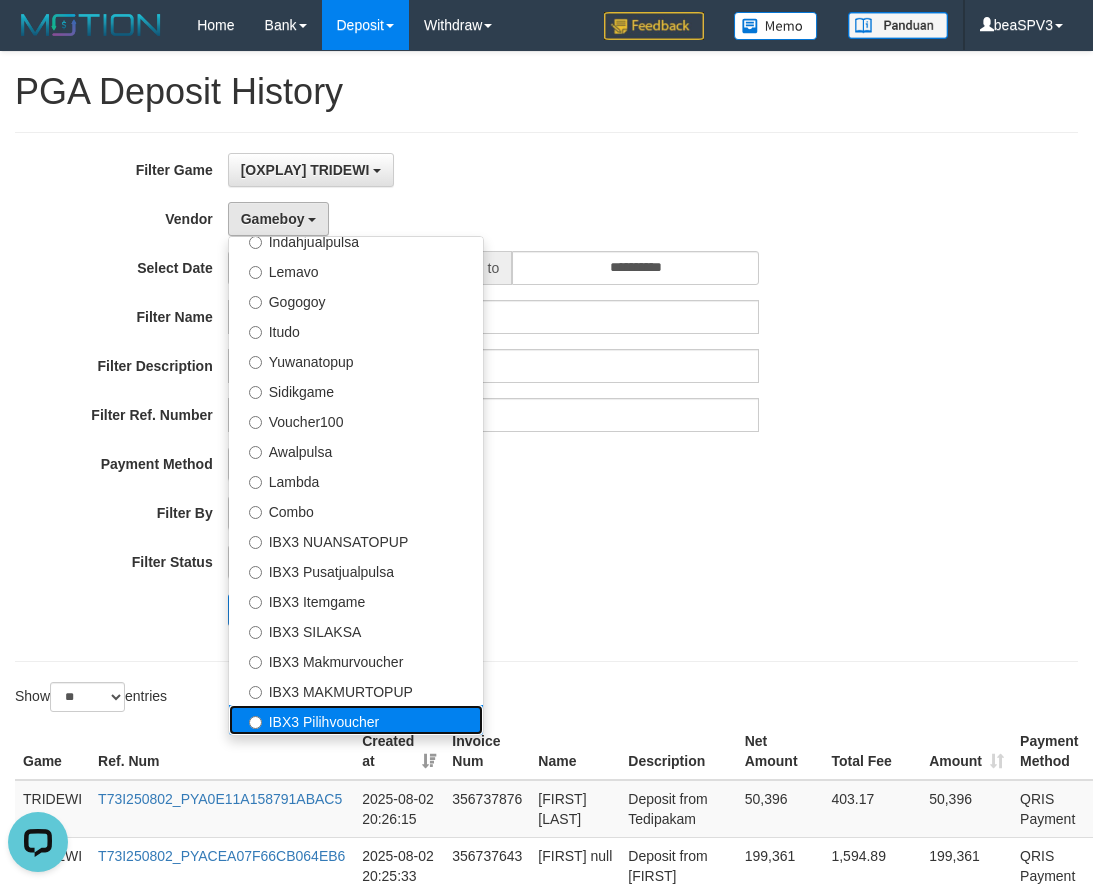 click on "IBX3 Pilihvoucher" at bounding box center [356, 720] 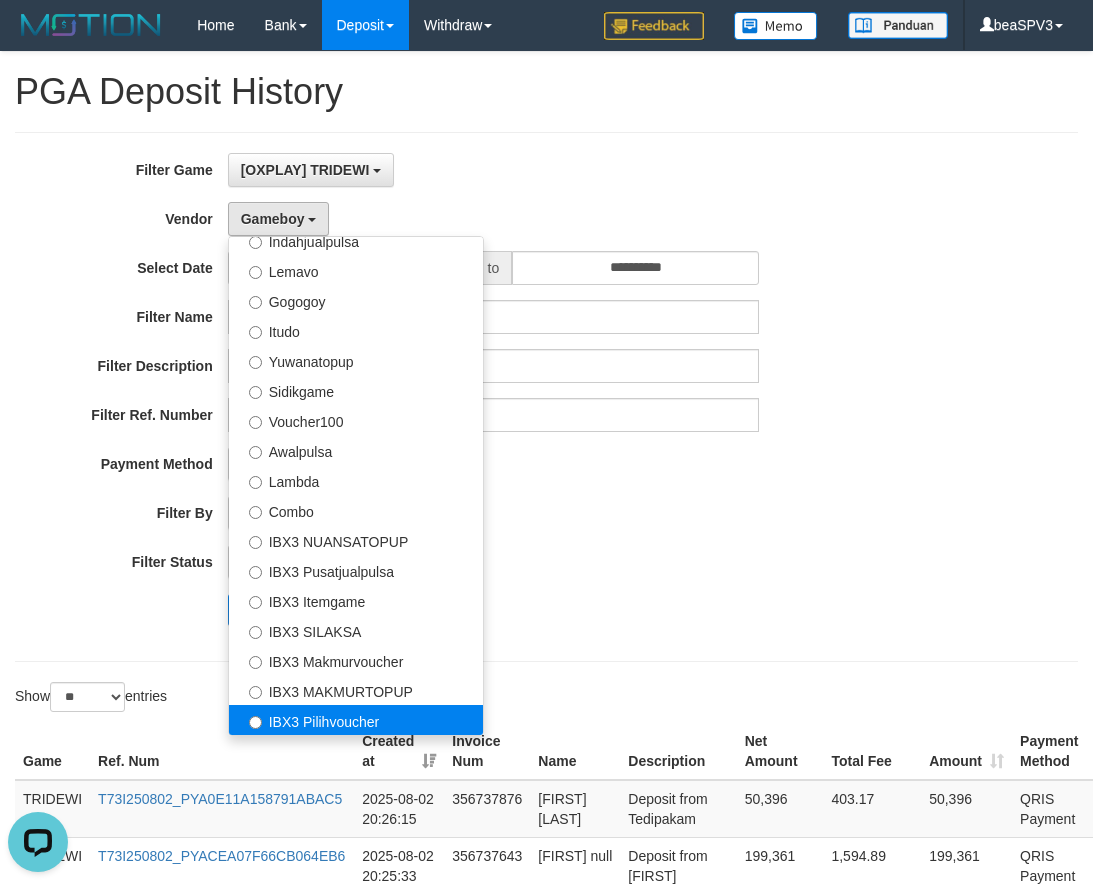 select on "**********" 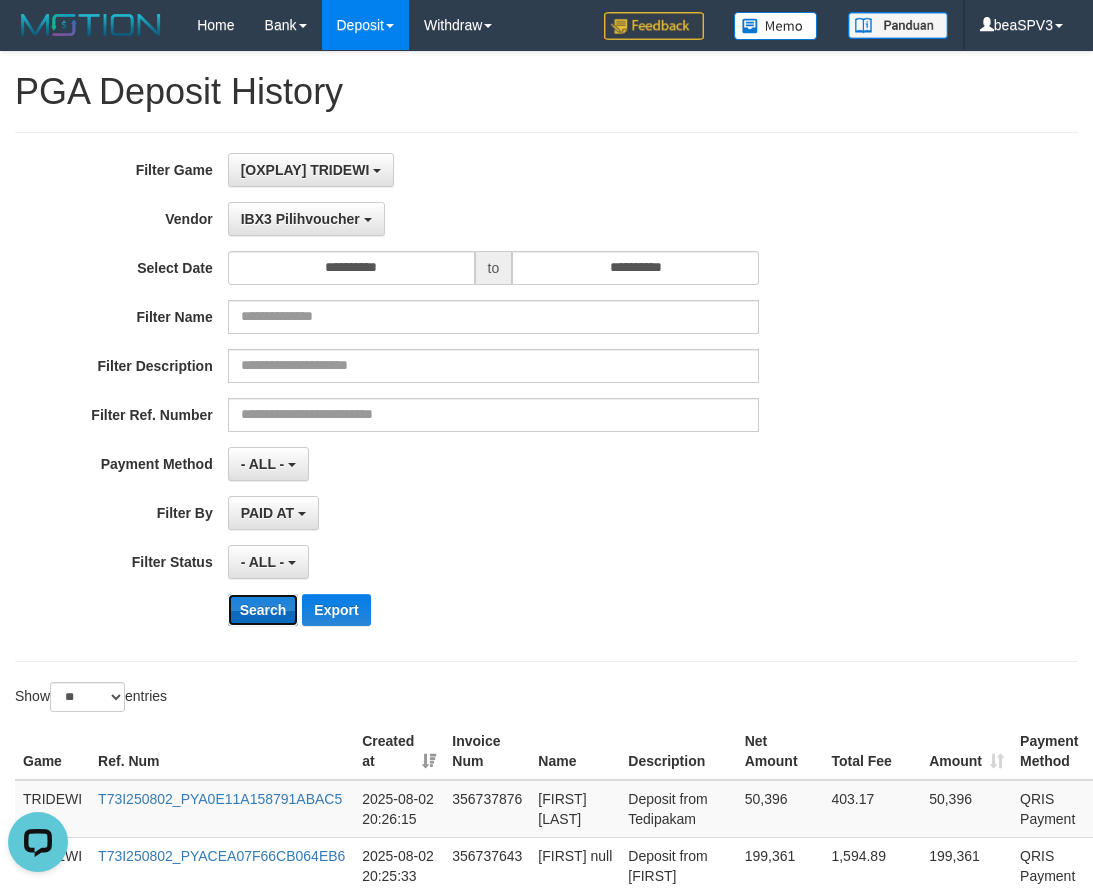 click on "Search" at bounding box center (263, 610) 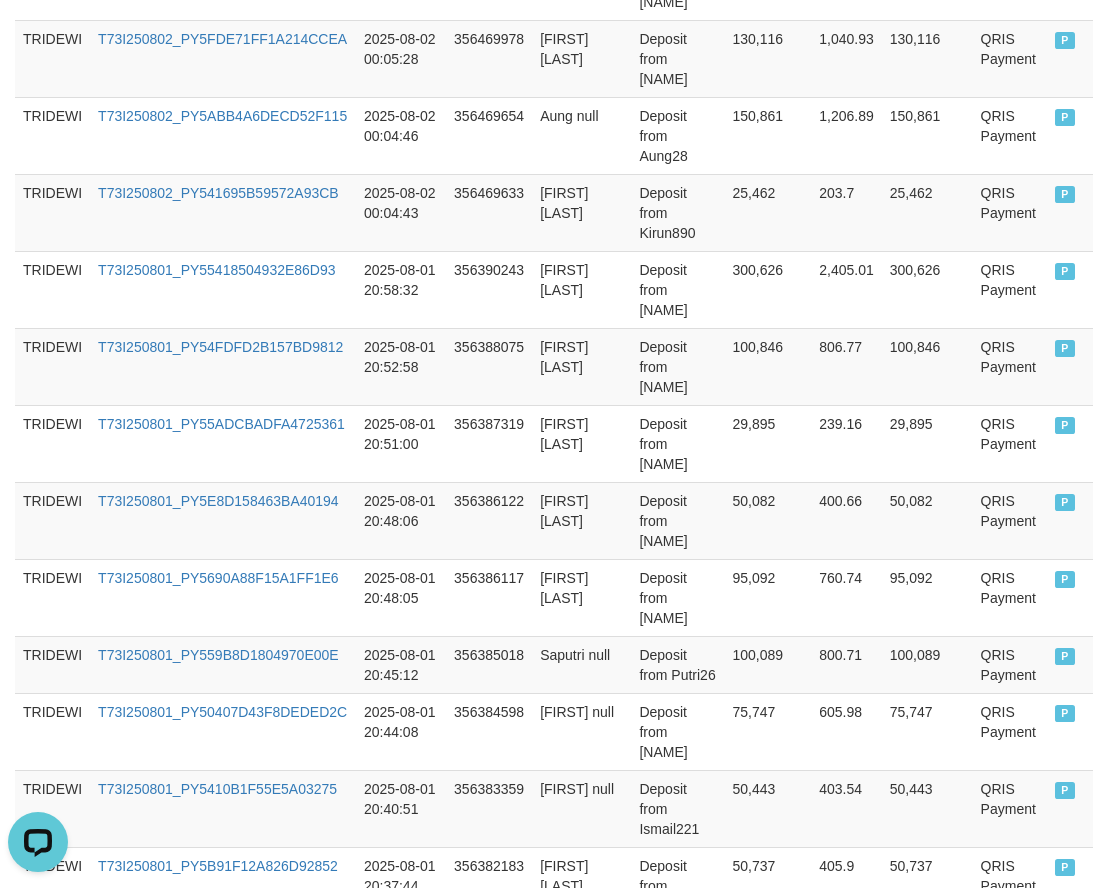 scroll, scrollTop: 1534, scrollLeft: 0, axis: vertical 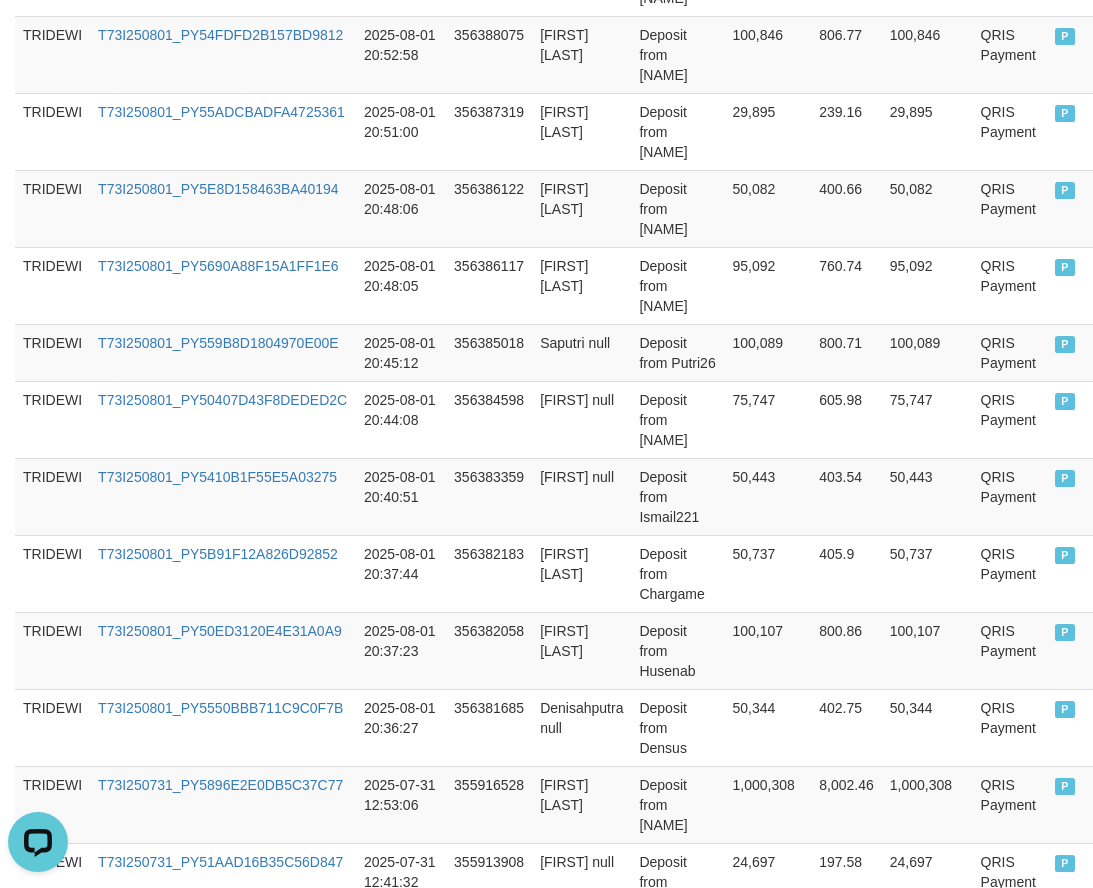 click on "Rp. [AMOUNT]" at bounding box center [767, 1179] 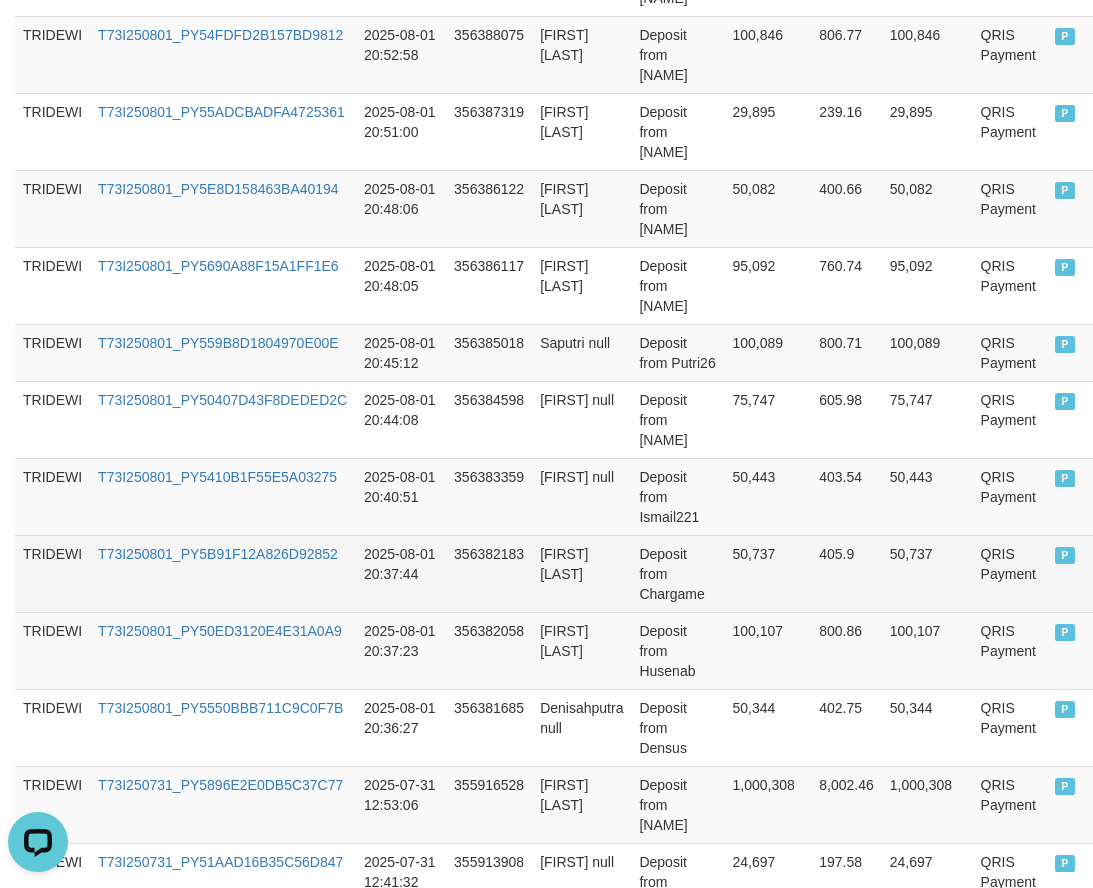 click on "2025-08-01 20:37:44" at bounding box center (401, 573) 